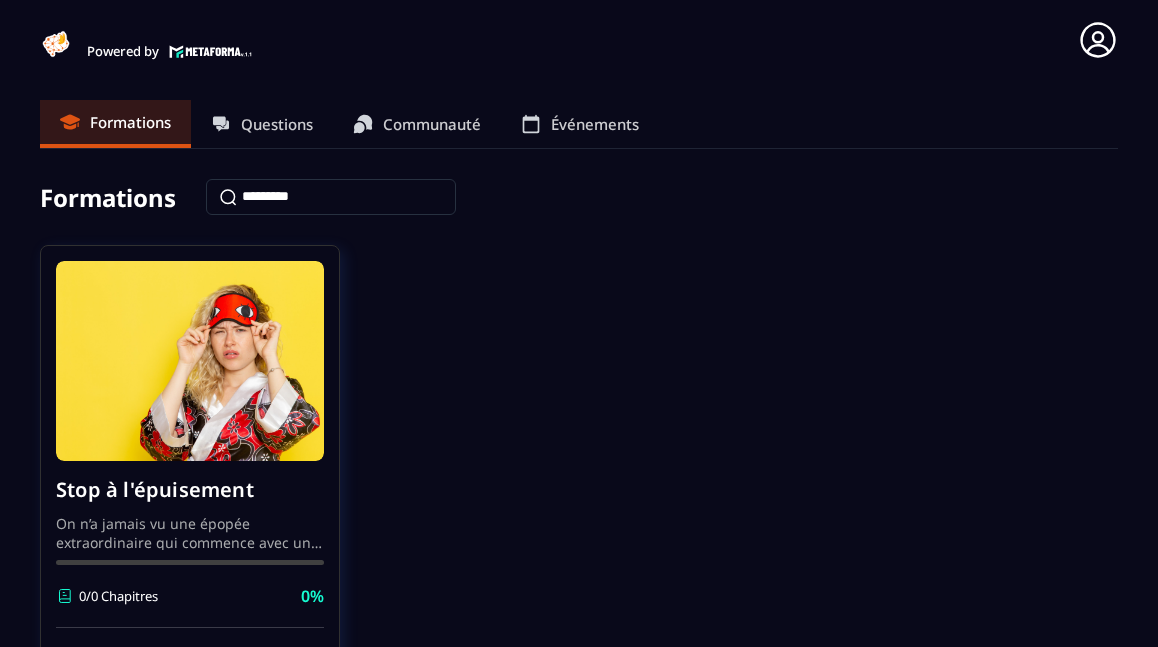scroll, scrollTop: 0, scrollLeft: 0, axis: both 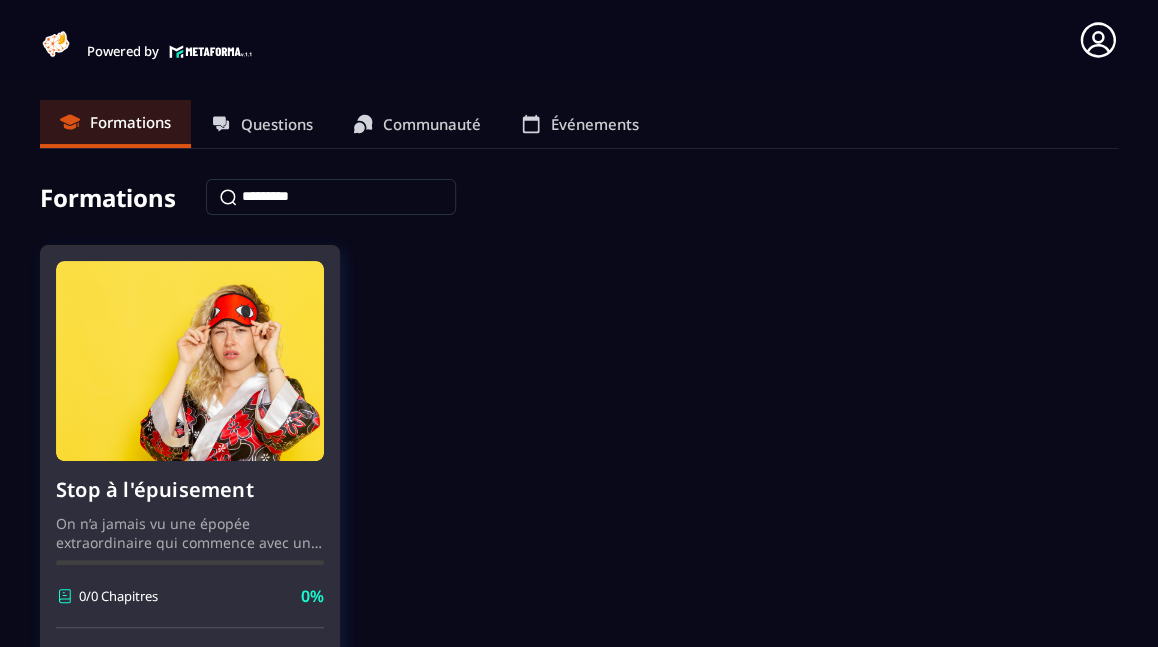 click on "Stop à l'épuisement On n’a jamais vu une épopée extraordinaire qui commence avec une héroïne qui n’a pas le temps, l’énergie ou la motivation avant même de débuter son voyage !
Il est temps de redonner un max de “peps” au personnage principal de ton histoire afin que ton récit parte du bon pied… 👣 0/0 Chapitres 0%" at bounding box center [190, 544] 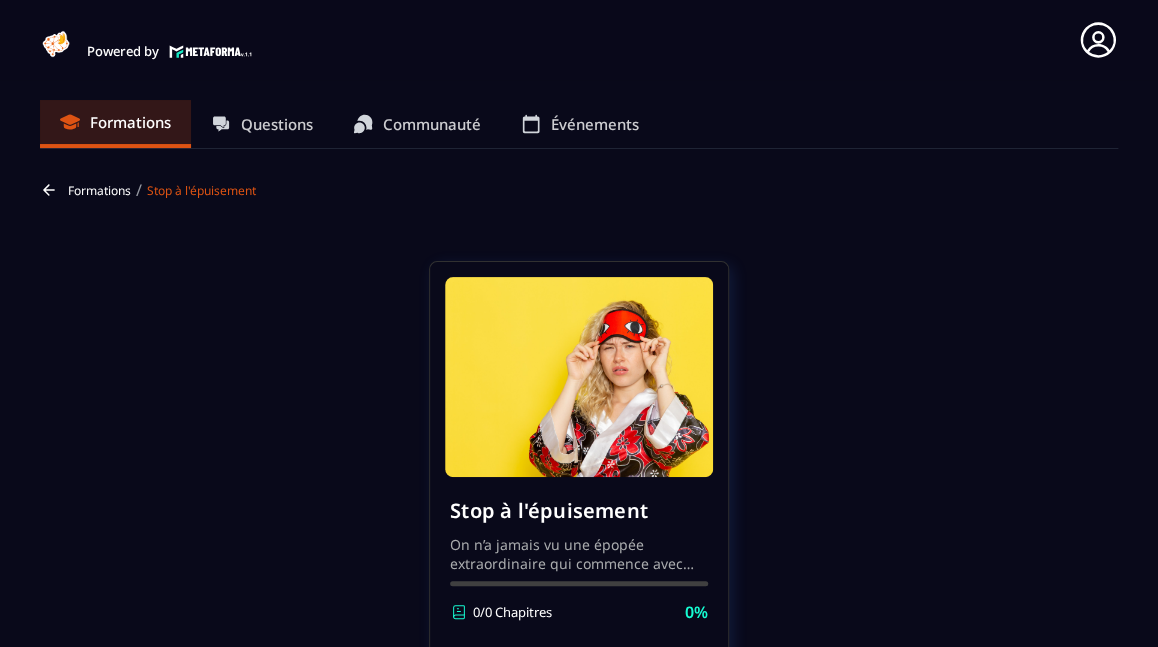 click on "On n’a jamais vu une épopée extraordinaire qui commence avec une héroïne qui n’a pas le temps, l’énergie ou la motivation avant même de débuter son voyage !
Il est temps de redonner un max de “peps” au personnage principal de ton histoire afin que ton récit parte du bon pied… 👣" at bounding box center (579, 553) 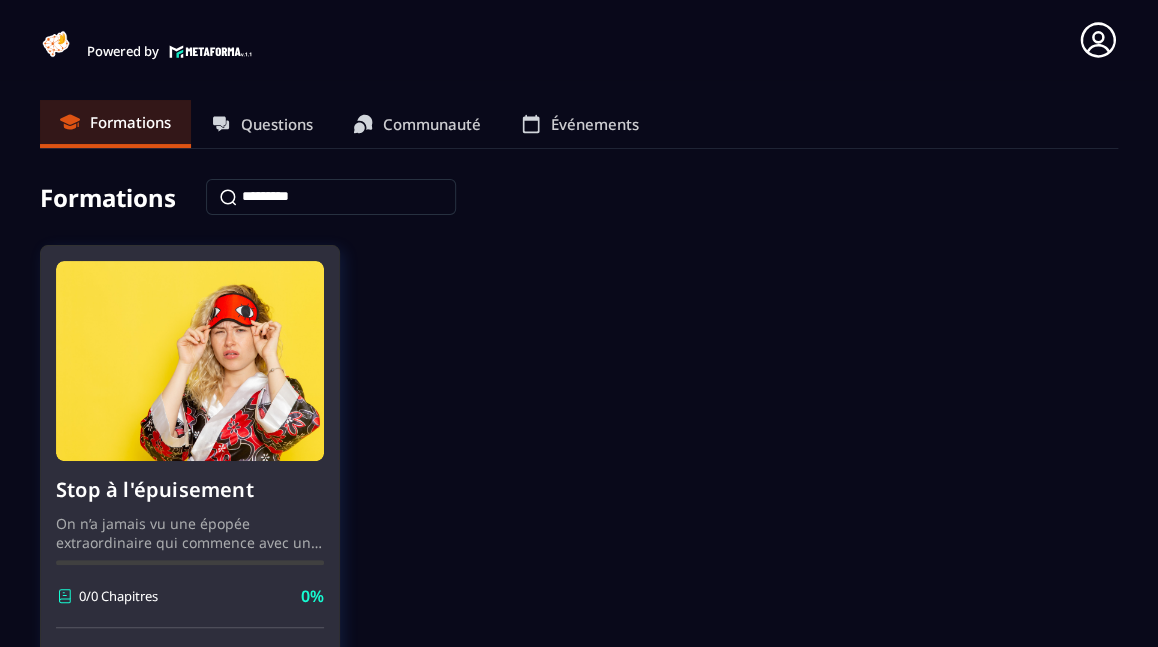 click at bounding box center (190, 361) 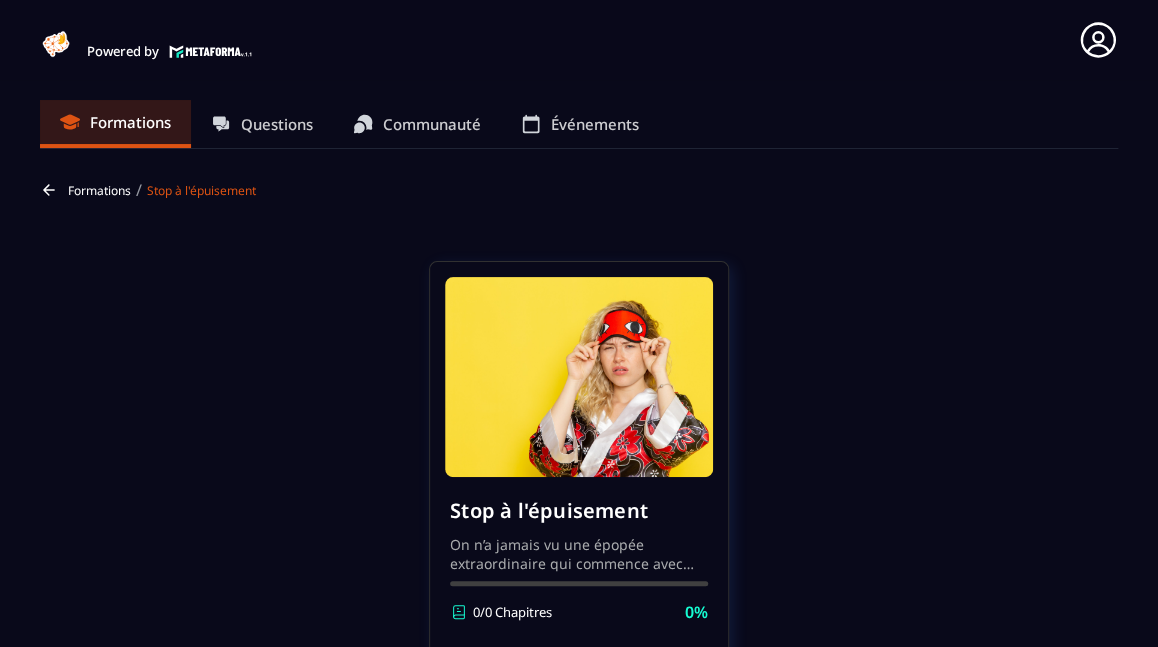click at bounding box center [579, 583] 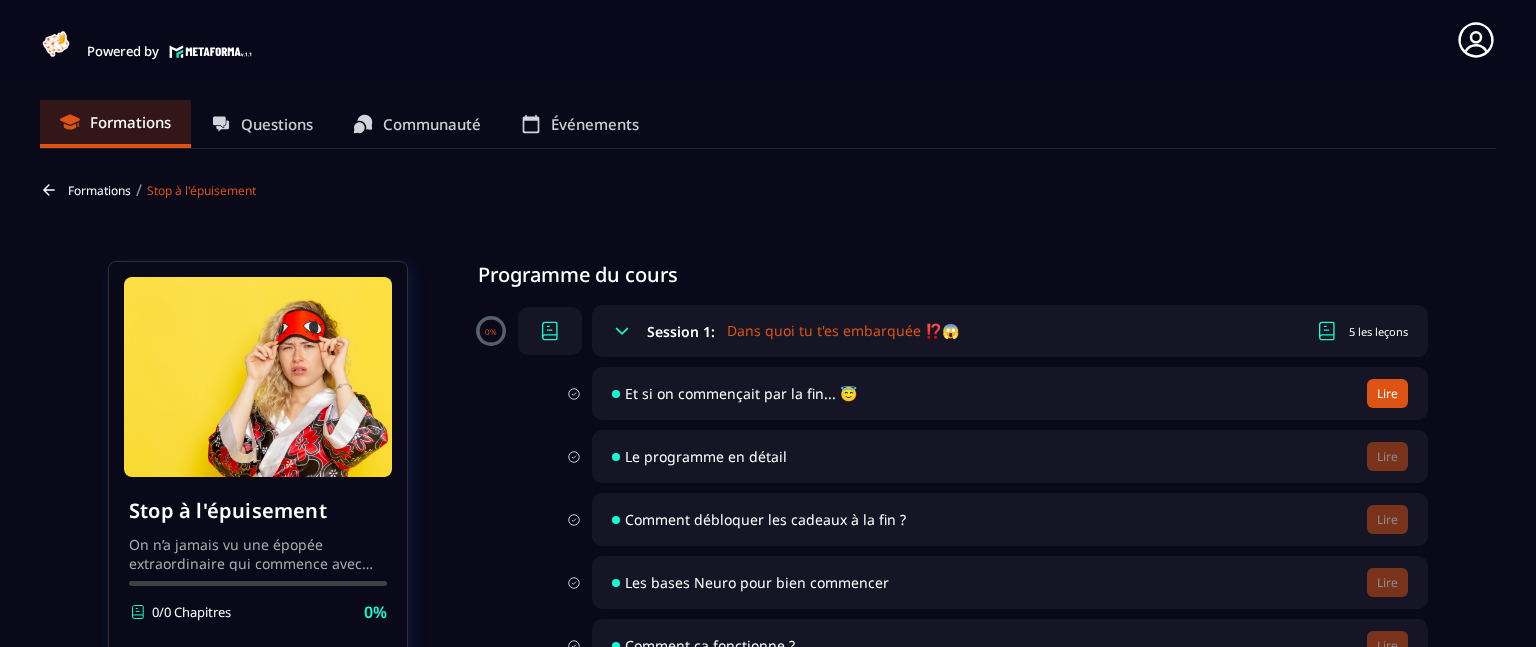 click on "Lire" at bounding box center (1387, 393) 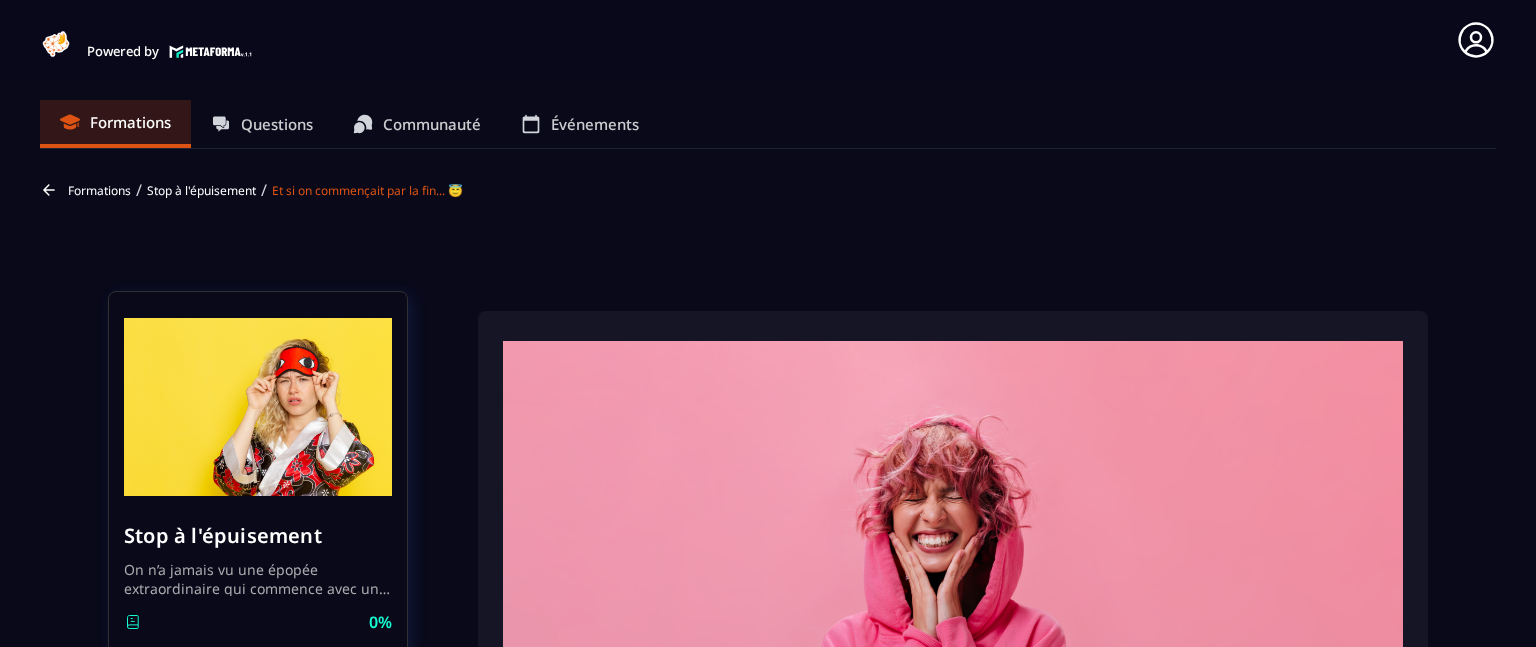 scroll, scrollTop: 8, scrollLeft: 0, axis: vertical 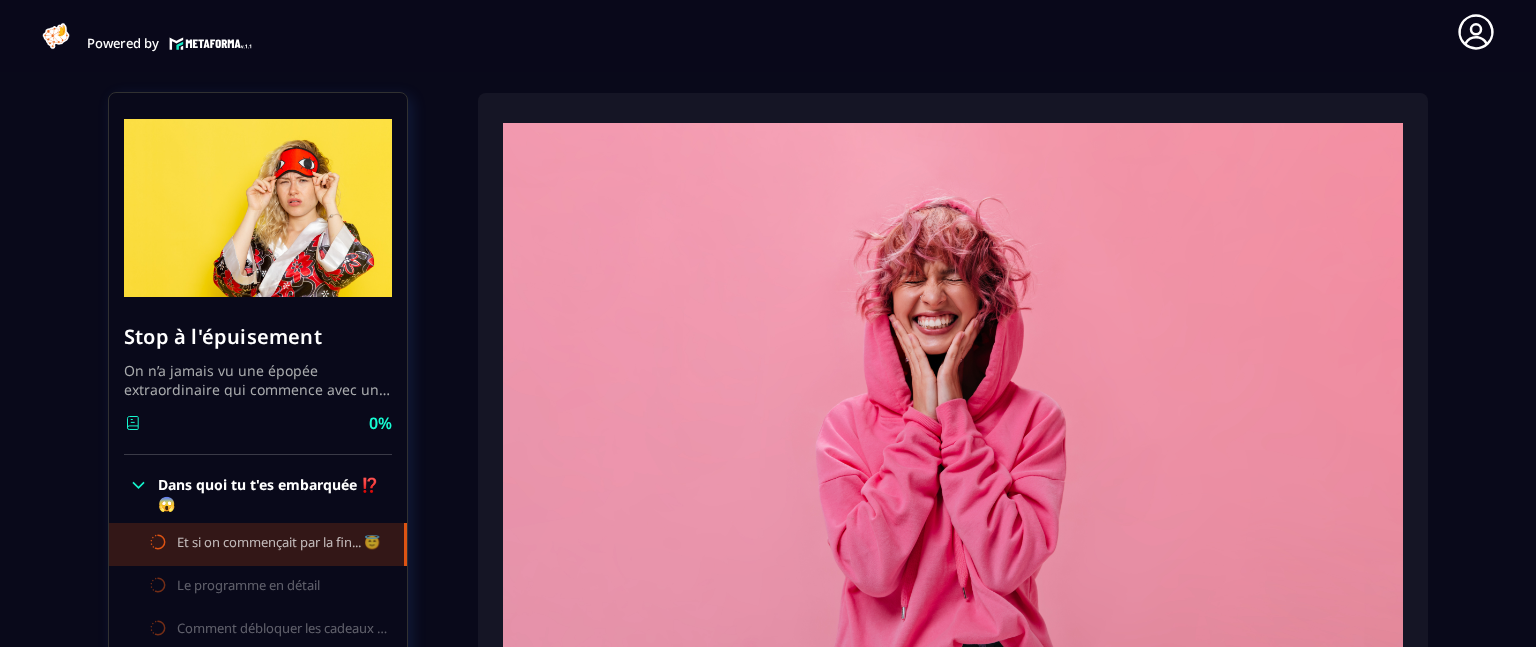 click on "Et si on commençait par la fin... 😇" 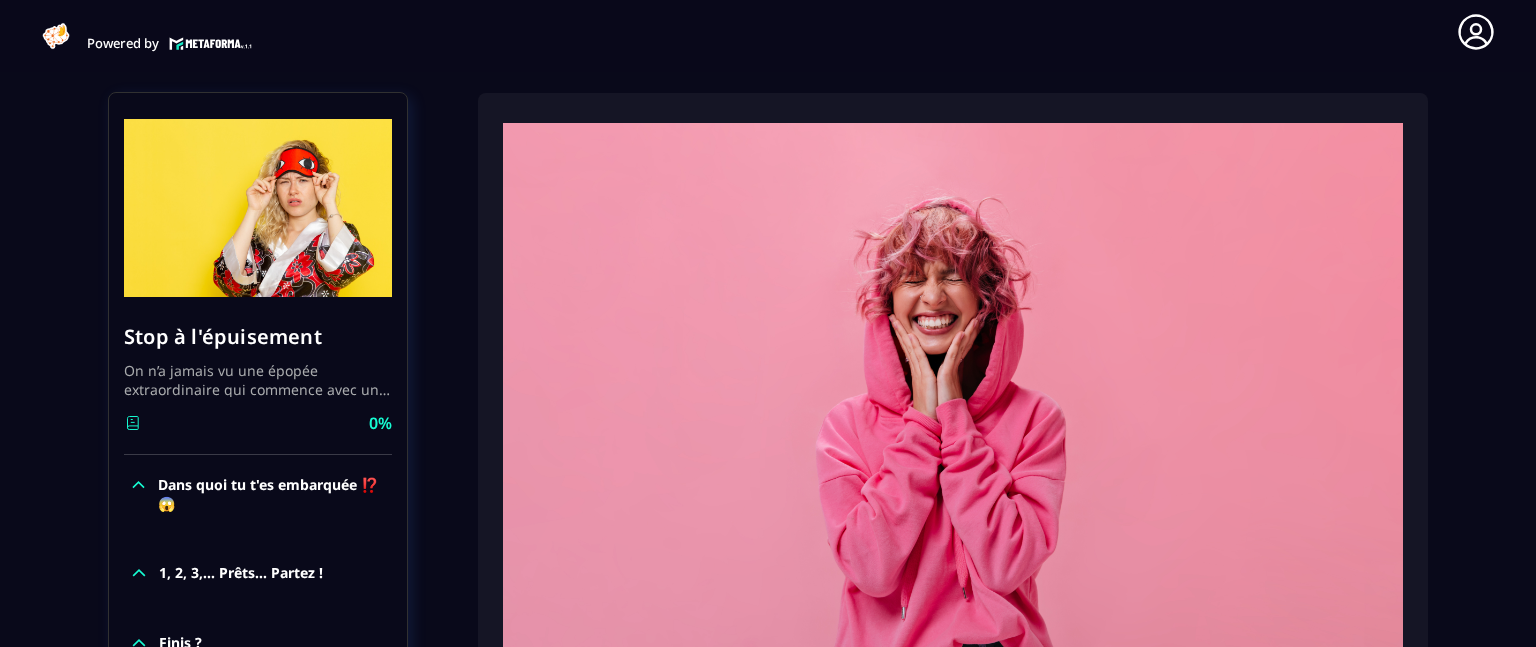 click on "1, 2, 3,... Prêts... Partez !" at bounding box center (241, 573) 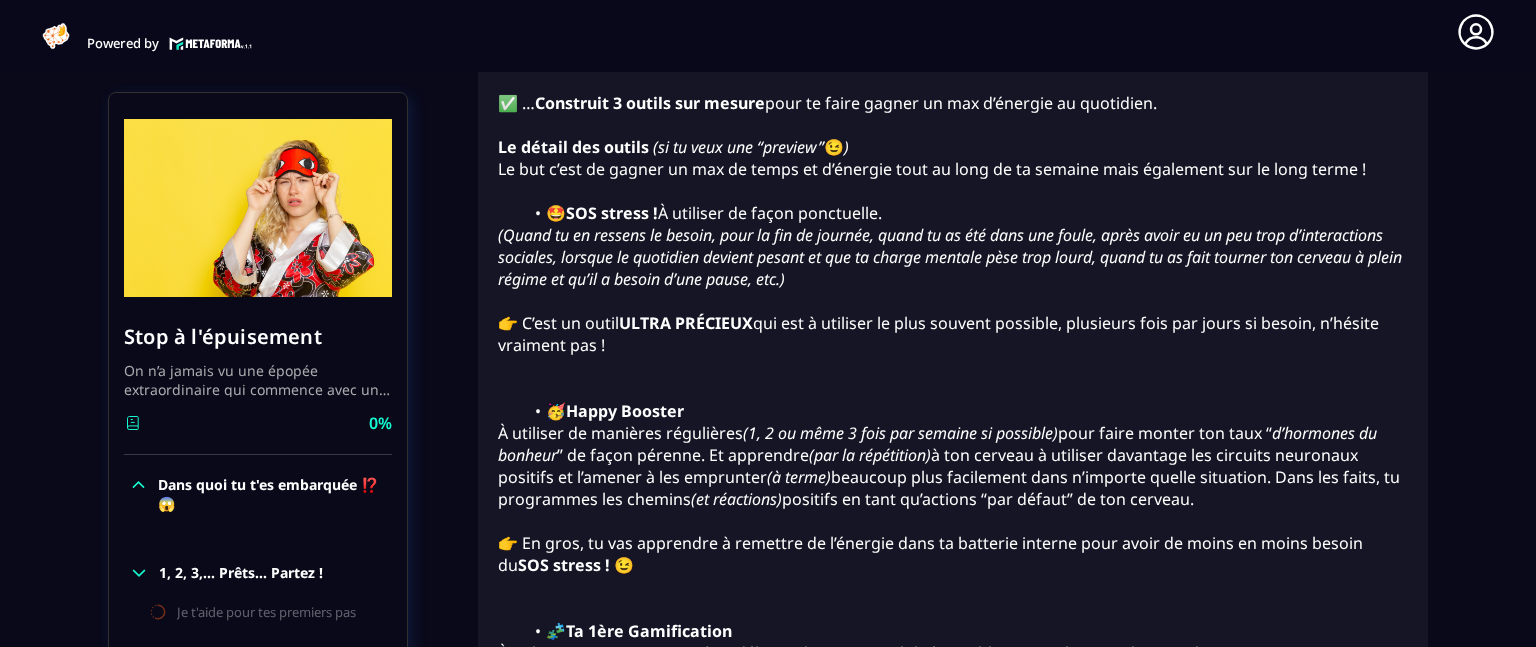 scroll, scrollTop: 1130, scrollLeft: 0, axis: vertical 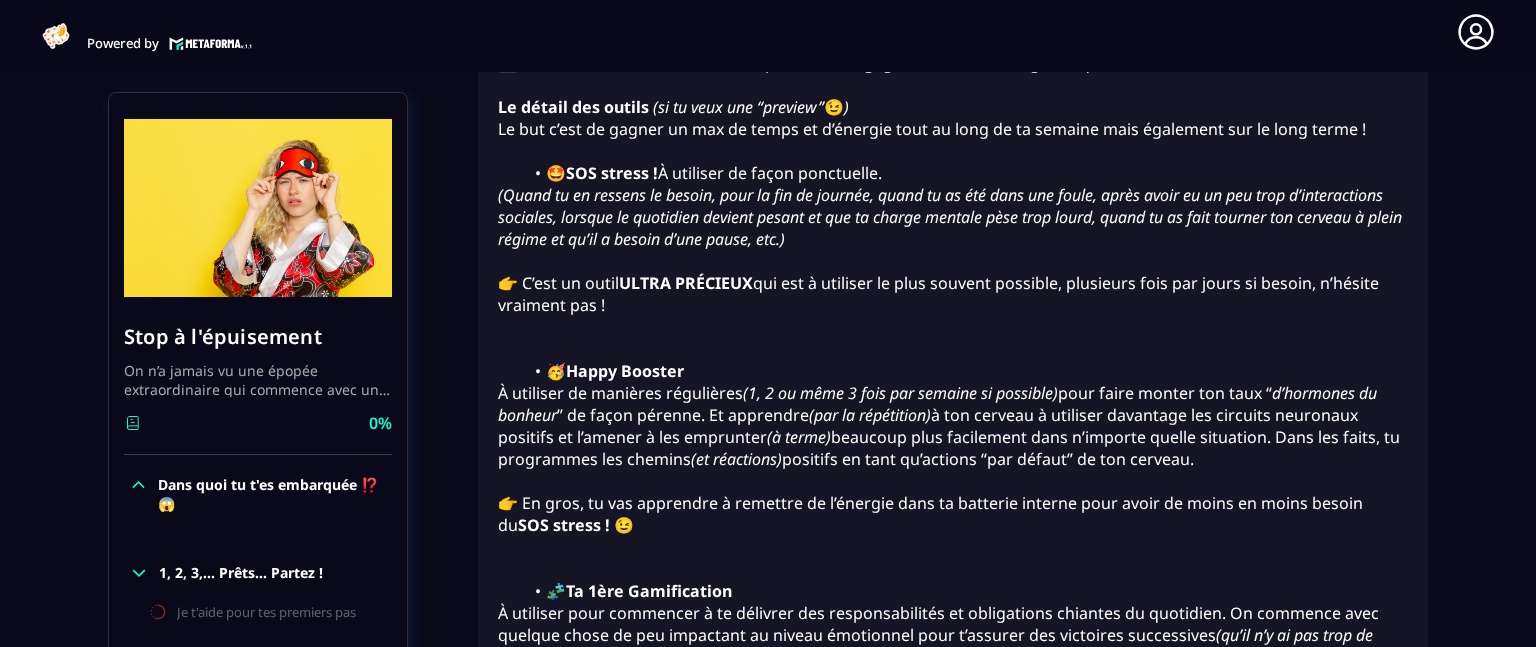 click on "Formations Questions Communauté Événements Formations / Stop à l'épuisement / Et si on commençait par la fin... 😇 Stop à l'épuisement On n’a jamais vu une épopée extraordinaire qui commence avec une héroïne qui n’a pas le temps, l’énergie ou la motivation avant même de débuter son voyage !
Il est temps de redonner un max de “peps” au personnage principal de ton histoire afin que ton récit parte du bon pied… 👣 0%  Dans quoi tu t'es embarquée ⁉️😱 Et si on commençait par la fin... 😇 Le programme en détail Comment débloquer les cadeaux à la fin ? Les bases Neuro pour bien commencer Comment ça fonctionne ? 1, 2, 3,... Prêts... Partez ! Finis ? Stop à l'épuisement 0%  Dans quoi tu t'es embarquée ⁉️😱 1, 2, 3,... Prêts... Partez ! Je t'aide pour tes premiers pas Ton 1er exercice... 2 - J’analyse le positif et le négatif 3 - Je détermine les stratégies qui font vraiment la différence 4 - Je m’essaye à la métacognition 11 - Je passe à l’action" 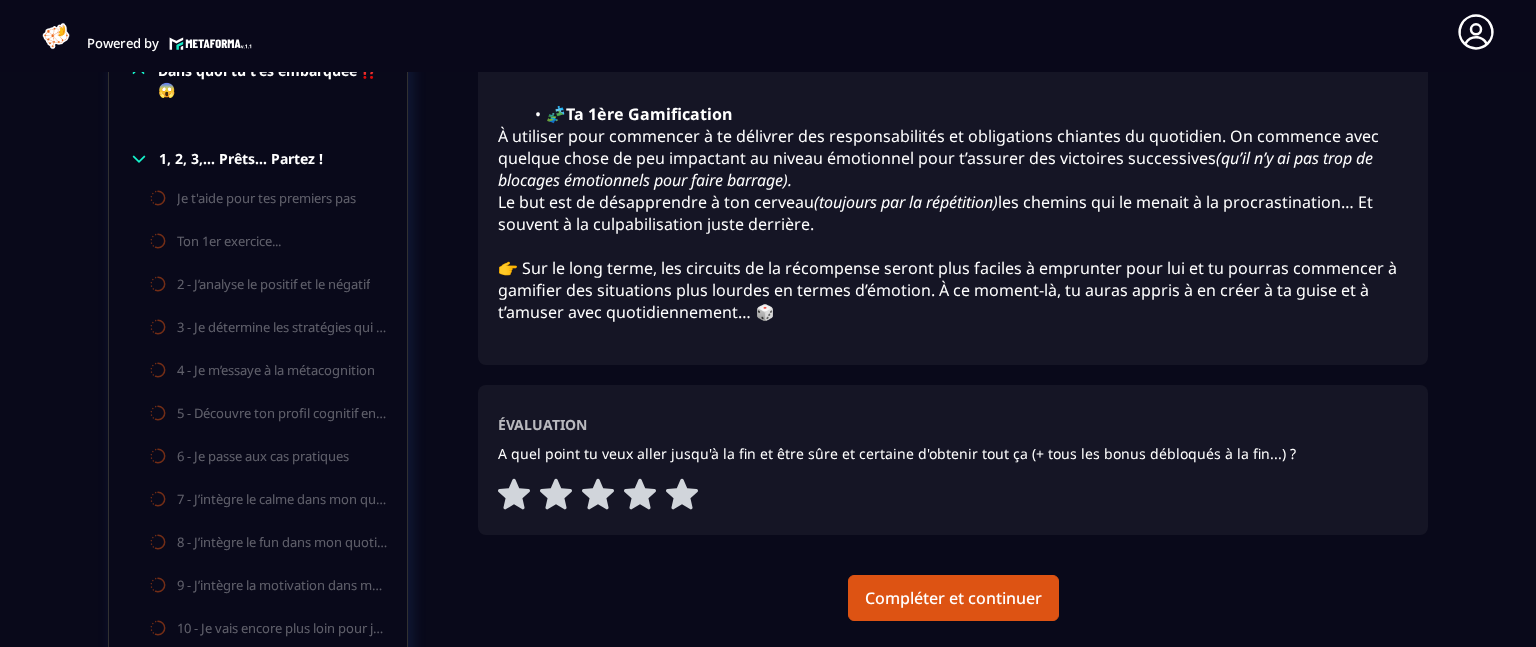 scroll, scrollTop: 1610, scrollLeft: 0, axis: vertical 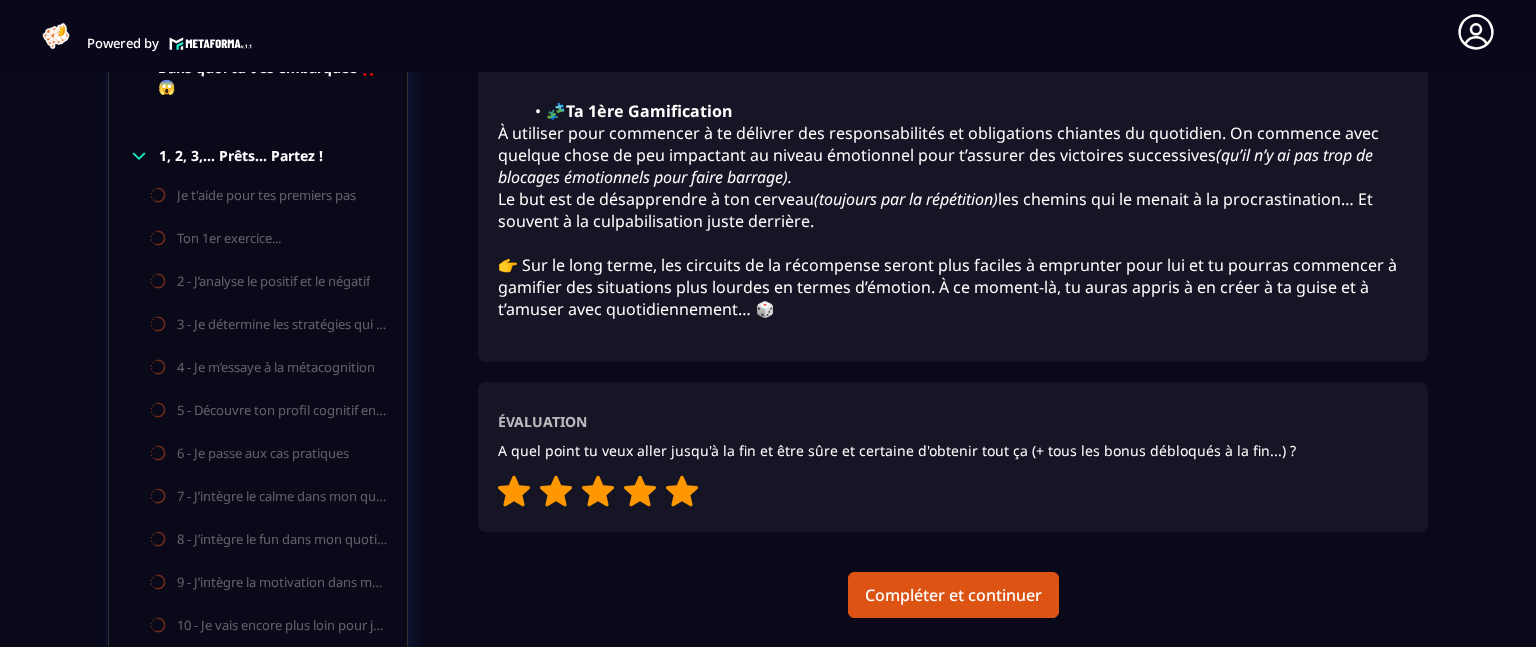 click 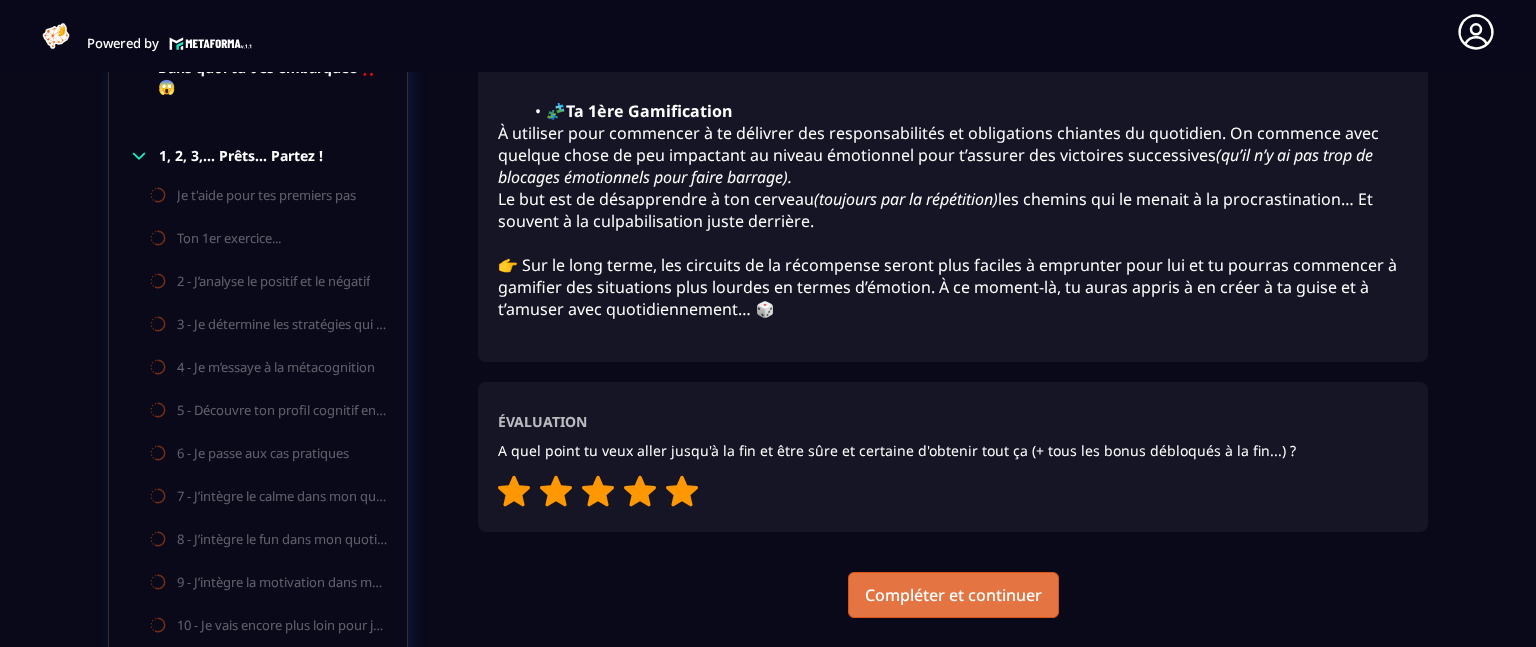 click on "Compléter et continuer" at bounding box center (953, 595) 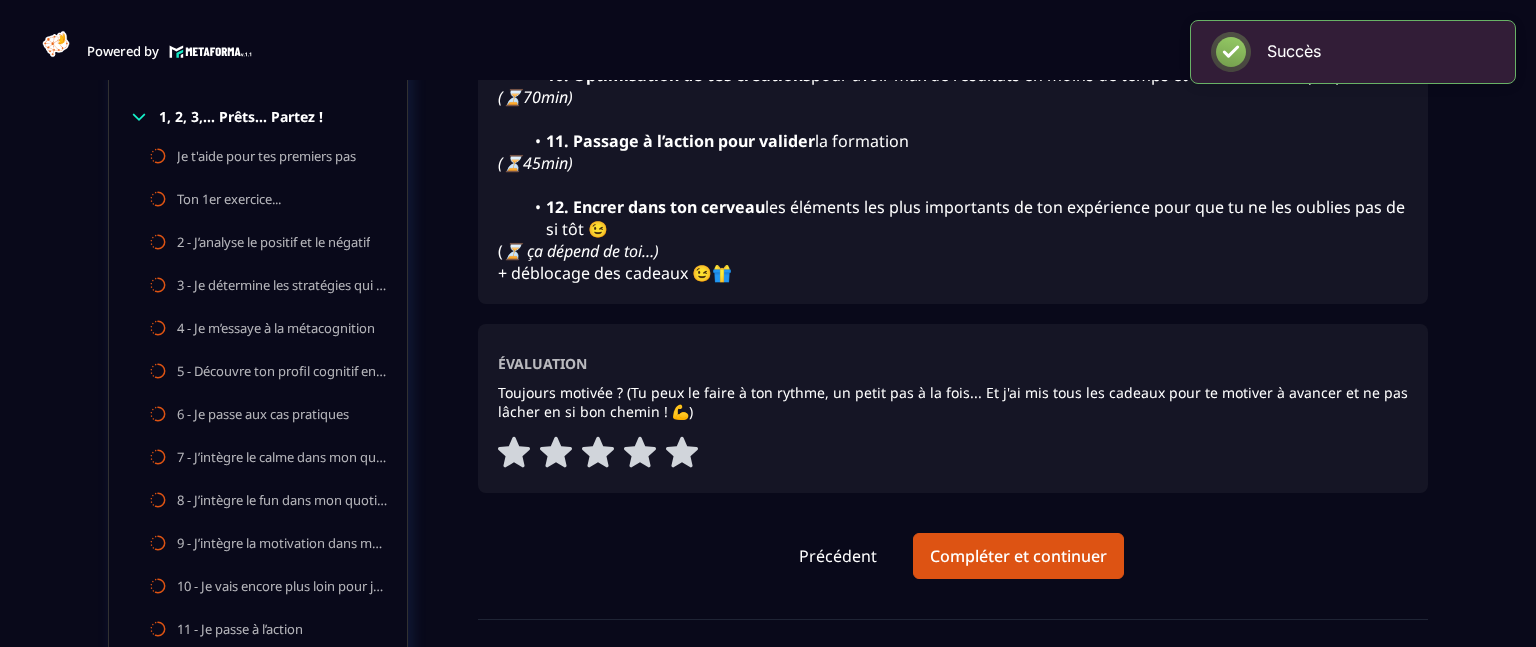 scroll, scrollTop: 8, scrollLeft: 0, axis: vertical 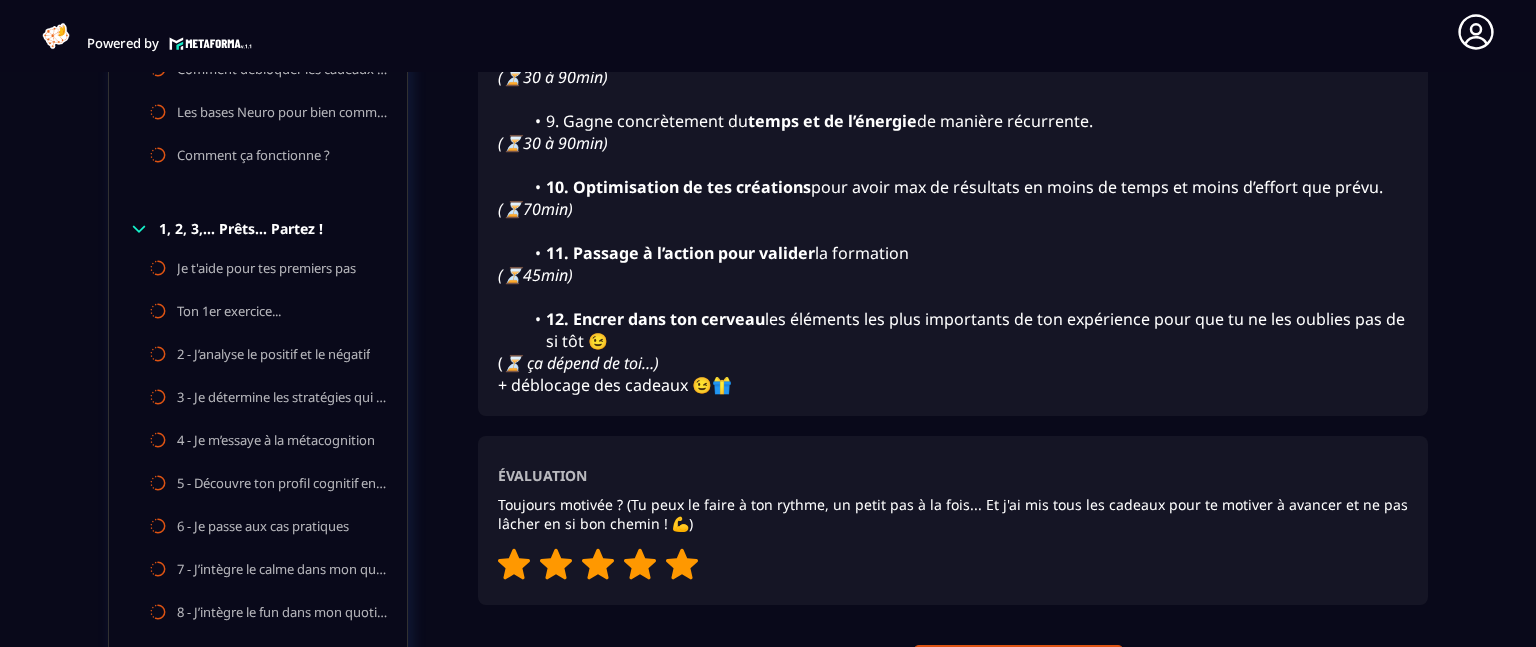 click 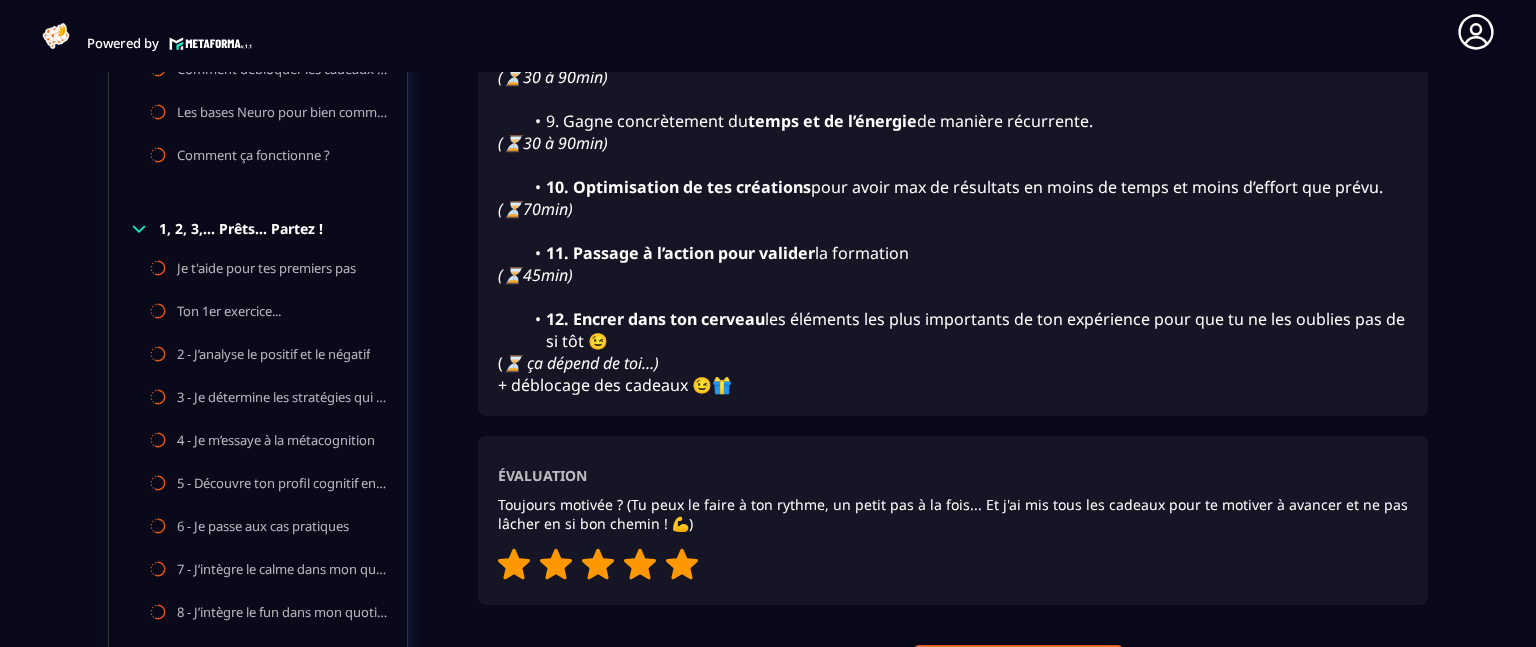 click on "Compléter et continuer" at bounding box center [1018, 668] 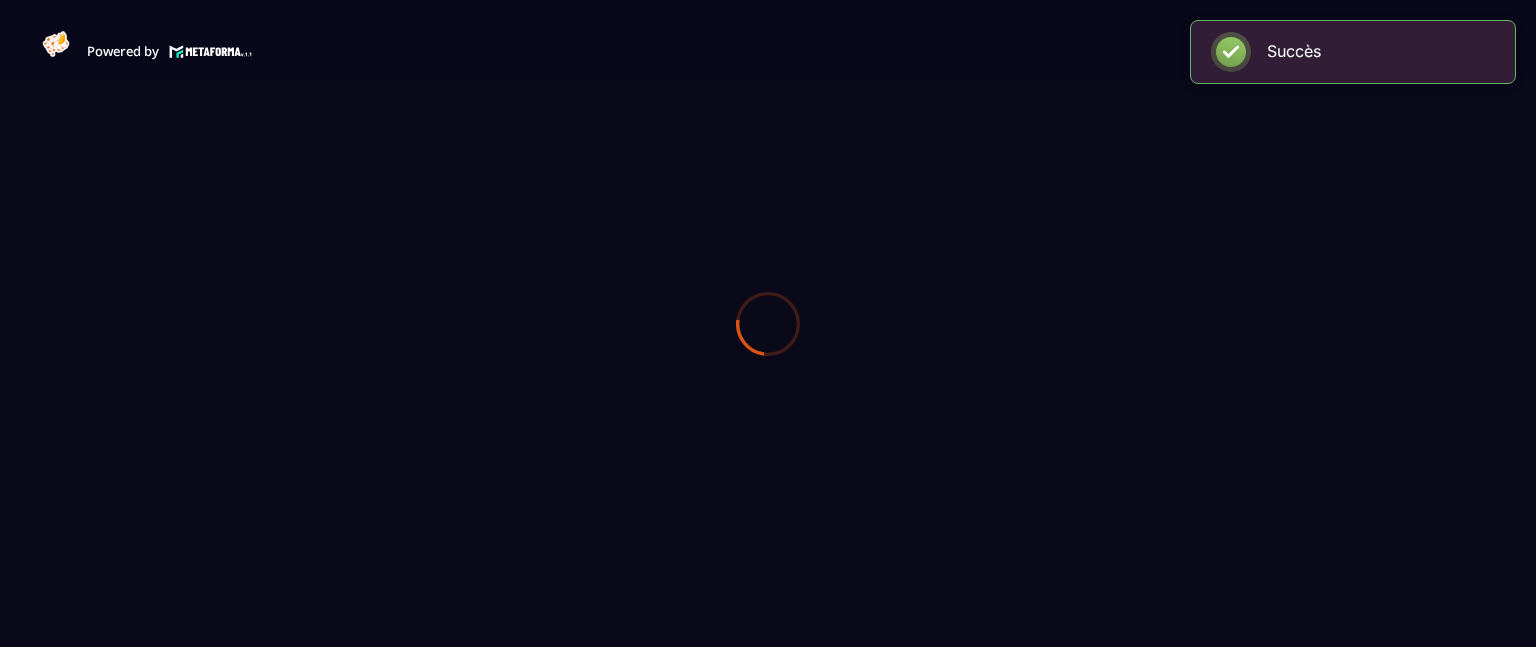 scroll, scrollTop: 0, scrollLeft: 0, axis: both 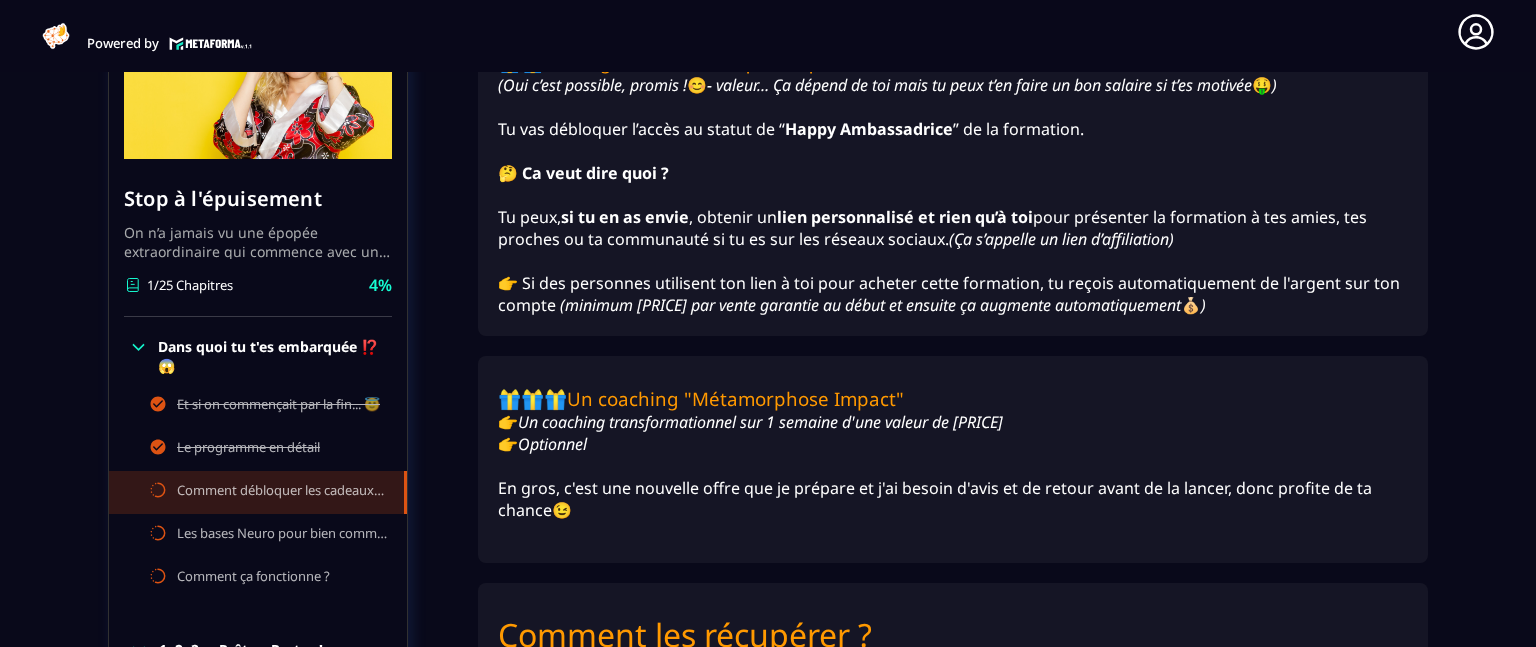 click on "Formations / Stop à l'épuisement / Comment débloquer les cadeaux à la fin ? Stop à l'épuisement On n’a jamais vu une épopée extraordinaire qui commence avec une héroïne qui n’a pas le temps, l’énergie ou la motivation avant même de débuter son voyage !
Il est temps de redonner un max de “peps” au personnage principal de ton histoire afin que ton récit parte du bon pied… 👣 1/25 Chapitres 4% Dans quoi tu t'es embarquée ⁉️😱 Et si on commençait par la fin... 😇 Le programme en détail Comment débloquer les cadeaux à la fin ? Les bases Neuro pour bien commencer Comment ça fonctionne ? 1, 2, 3,... Prêts... Partez ! Finis ? Stop à l'épuisement On n’a jamais vu une épopée extraordinaire qui commence avec une héroïne qui n’a pas le temps, l’énergie ou la motivation avant même de débuter son voyage !
Il est temps de redonner un max de “peps” au personnage principal de ton histoire afin que ton récit parte du bon pied… 👣 1/25 Chapitres 4% Finis ?" at bounding box center (768, 133) 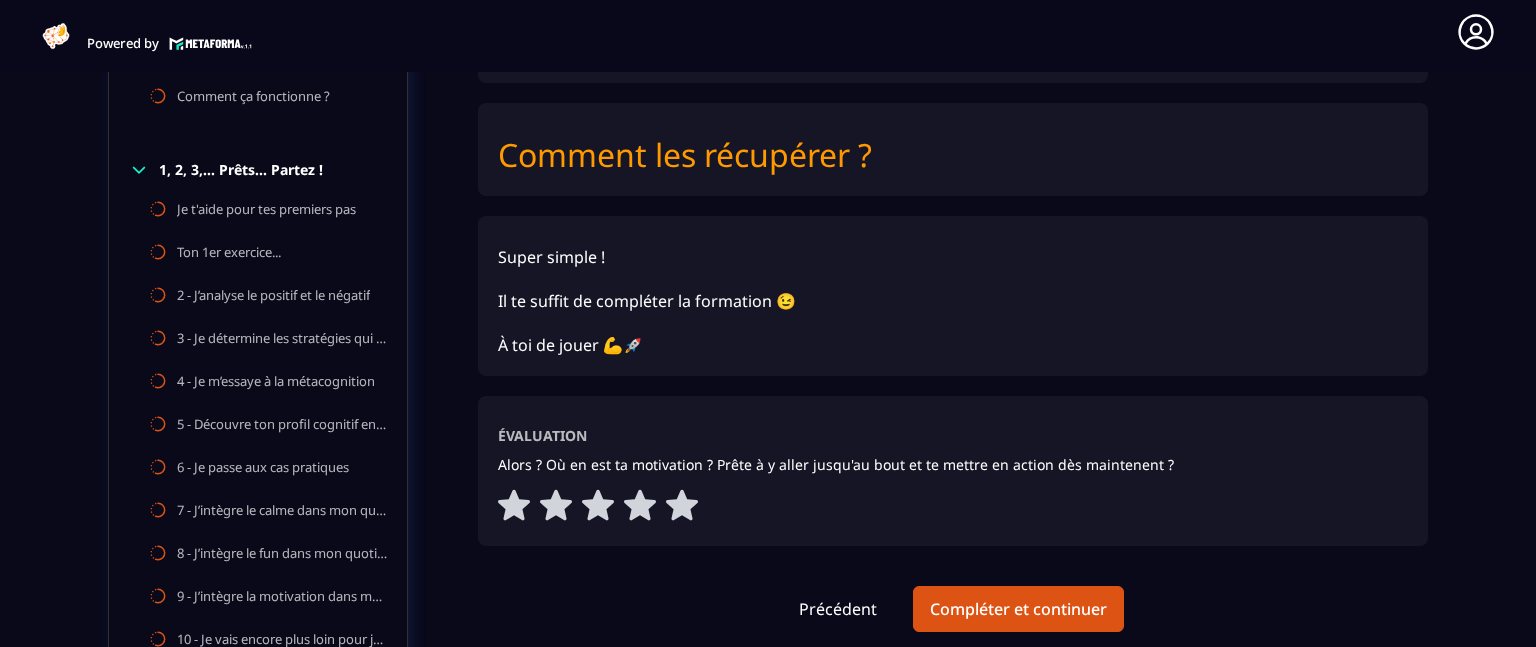 scroll, scrollTop: 1770, scrollLeft: 0, axis: vertical 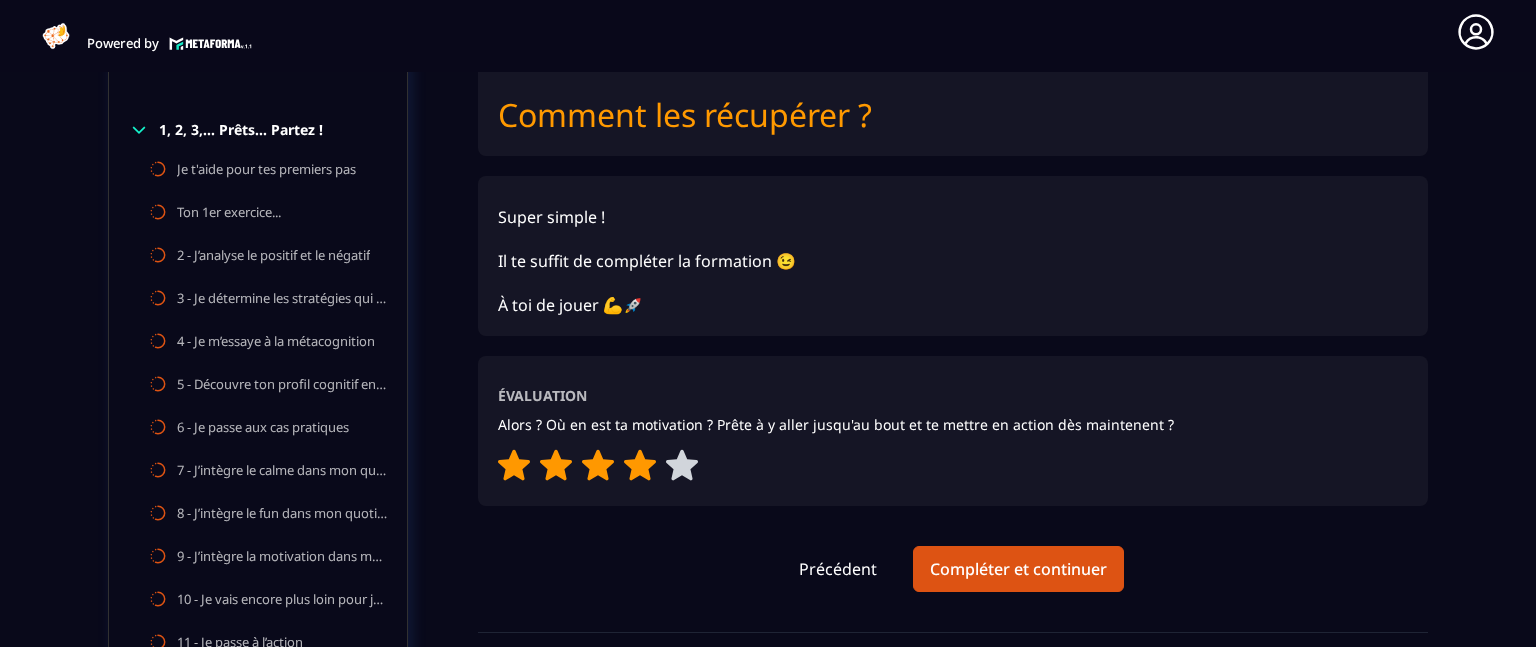 click 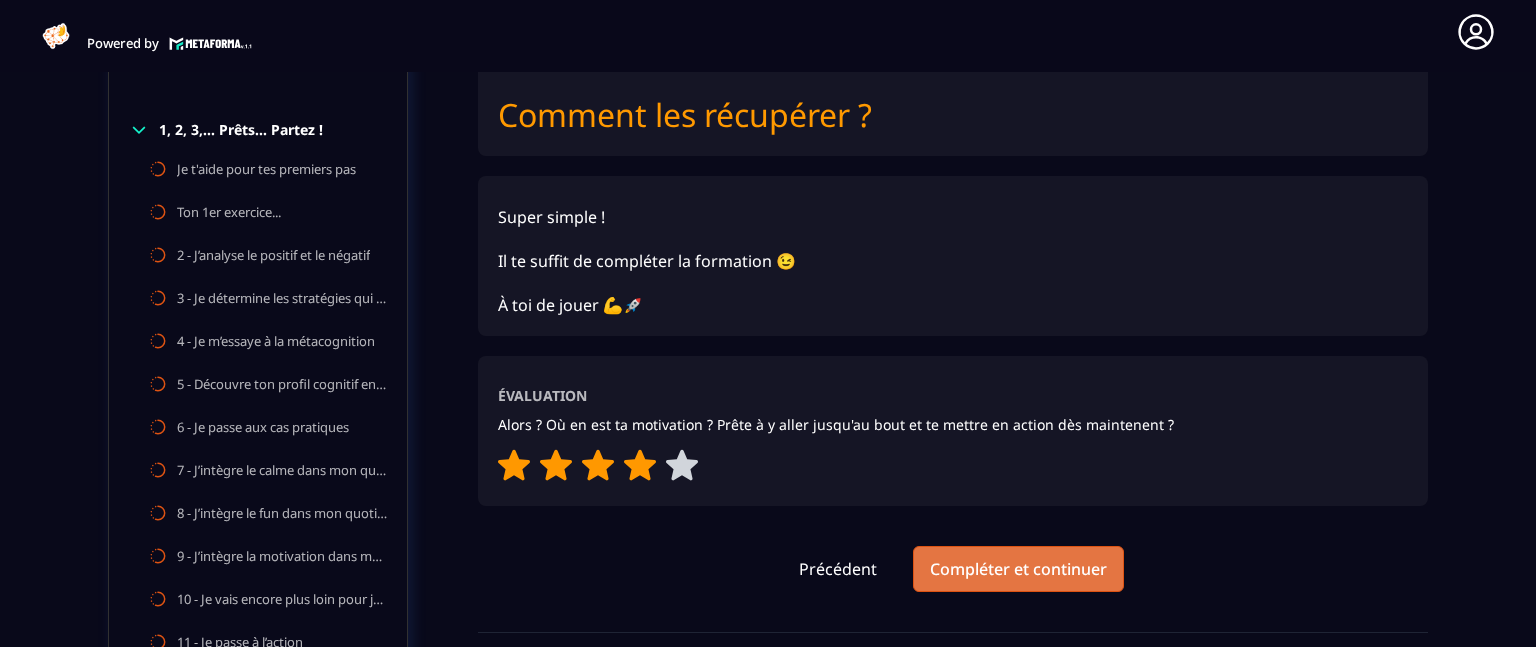 click on "Compléter et continuer" at bounding box center [1018, 569] 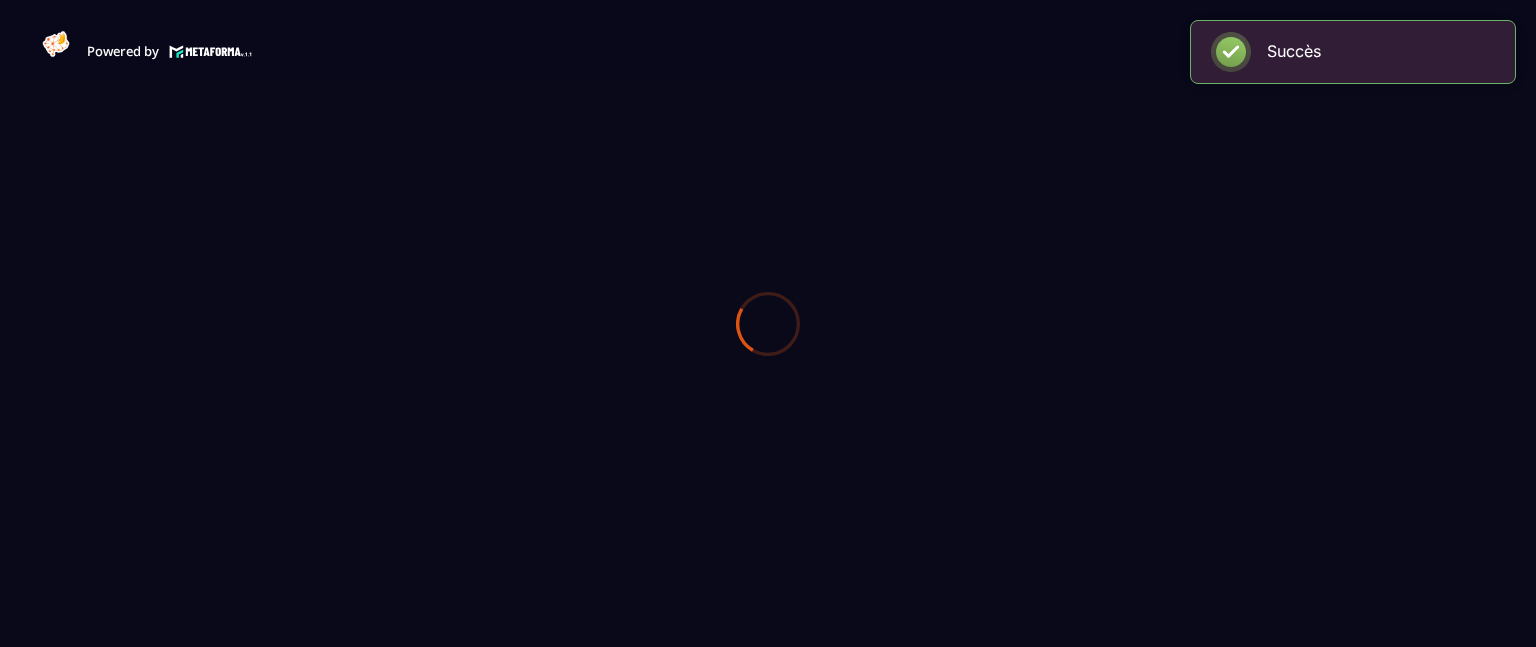 scroll, scrollTop: 0, scrollLeft: 0, axis: both 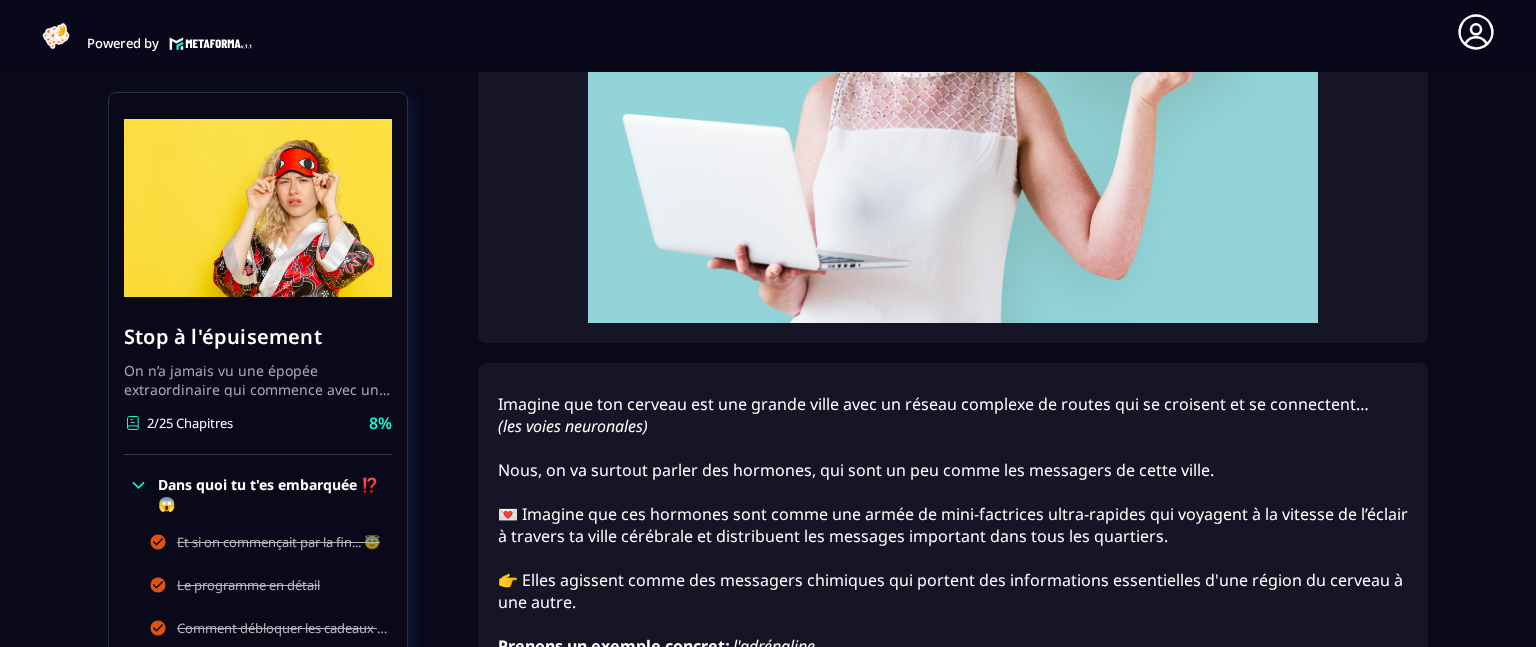 click on "Dans quoi tu t'es embarquée ⁉️😱" at bounding box center (272, 494) 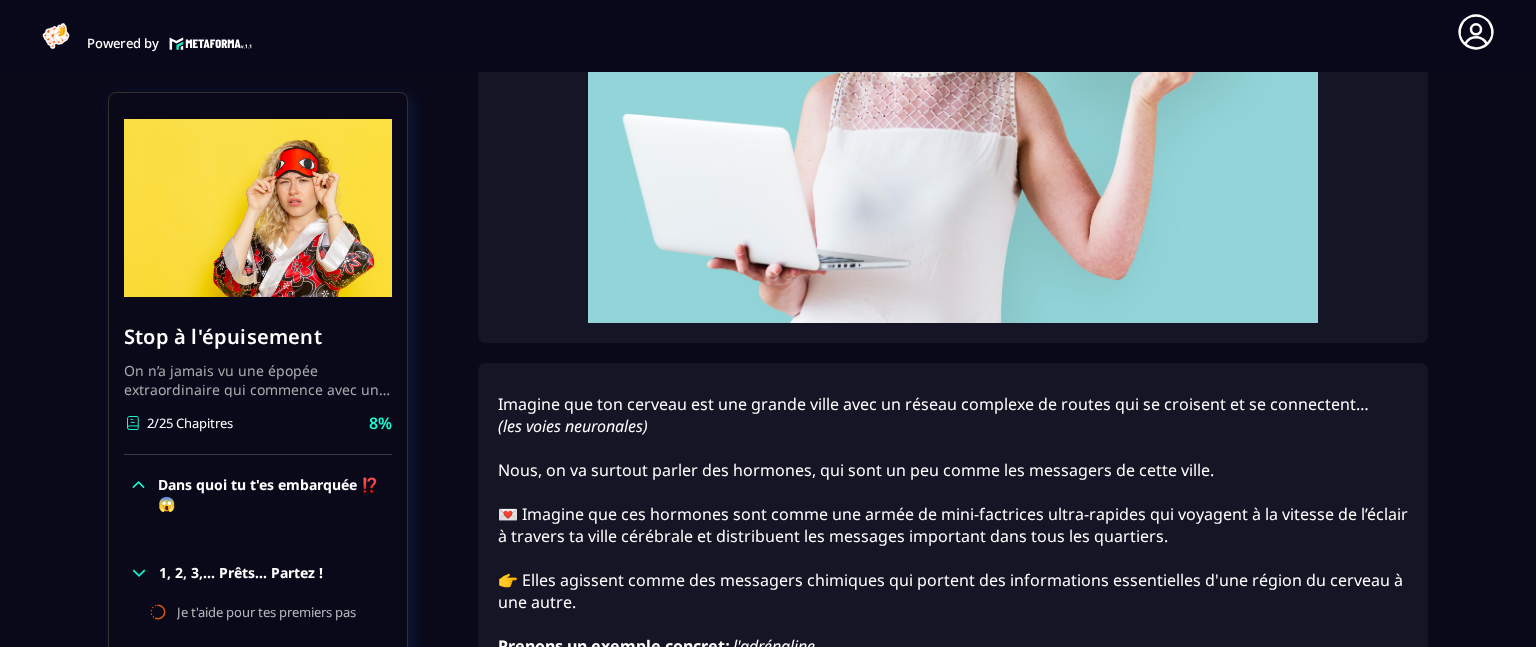 click on "1, 2, 3,... Prêts... Partez !" at bounding box center (241, 573) 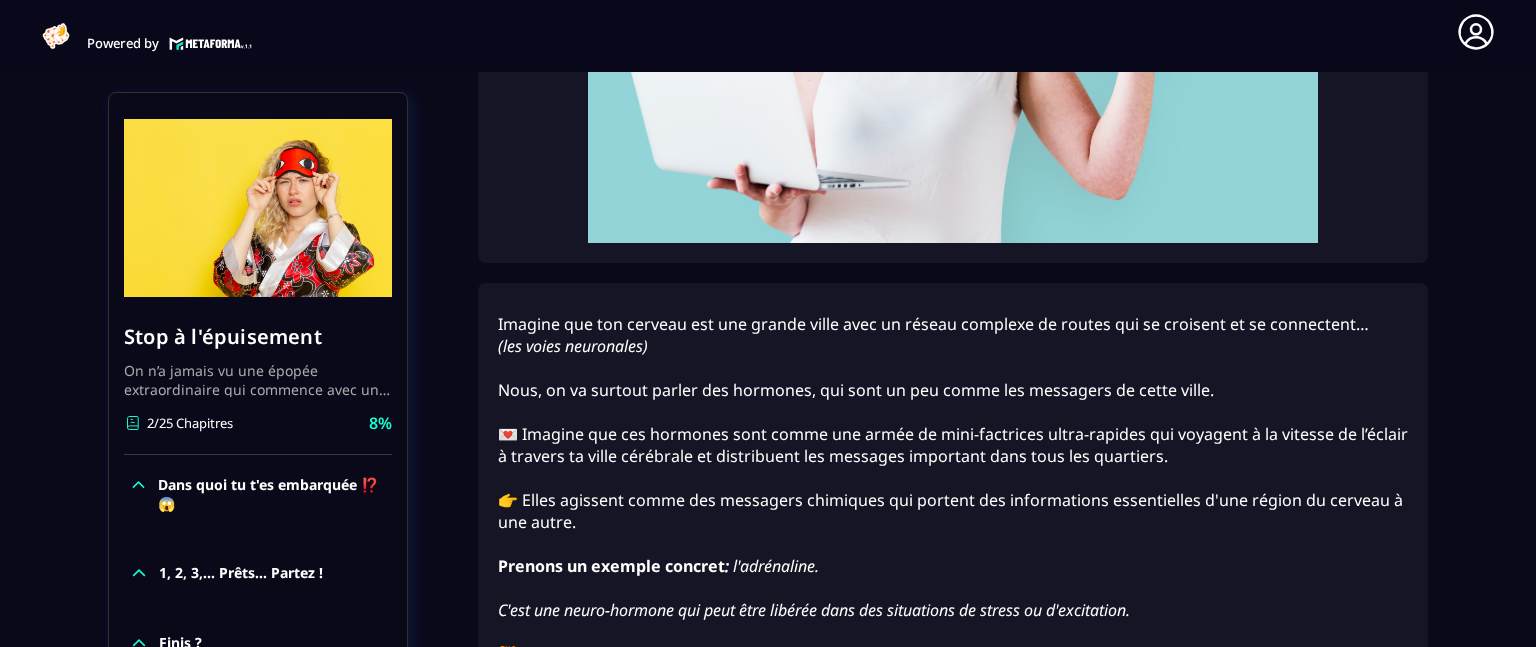 scroll, scrollTop: 730, scrollLeft: 0, axis: vertical 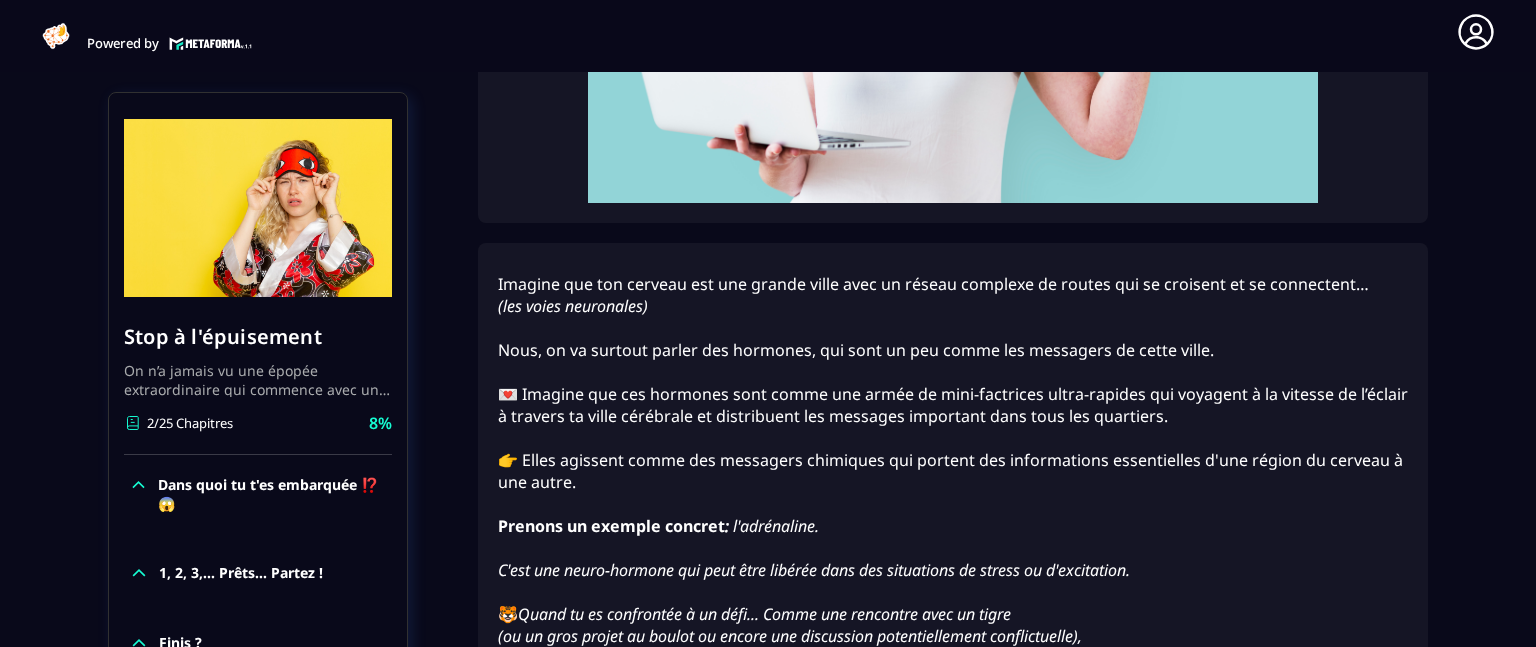 click on "1, 2, 3,... Prêts... Partez !" 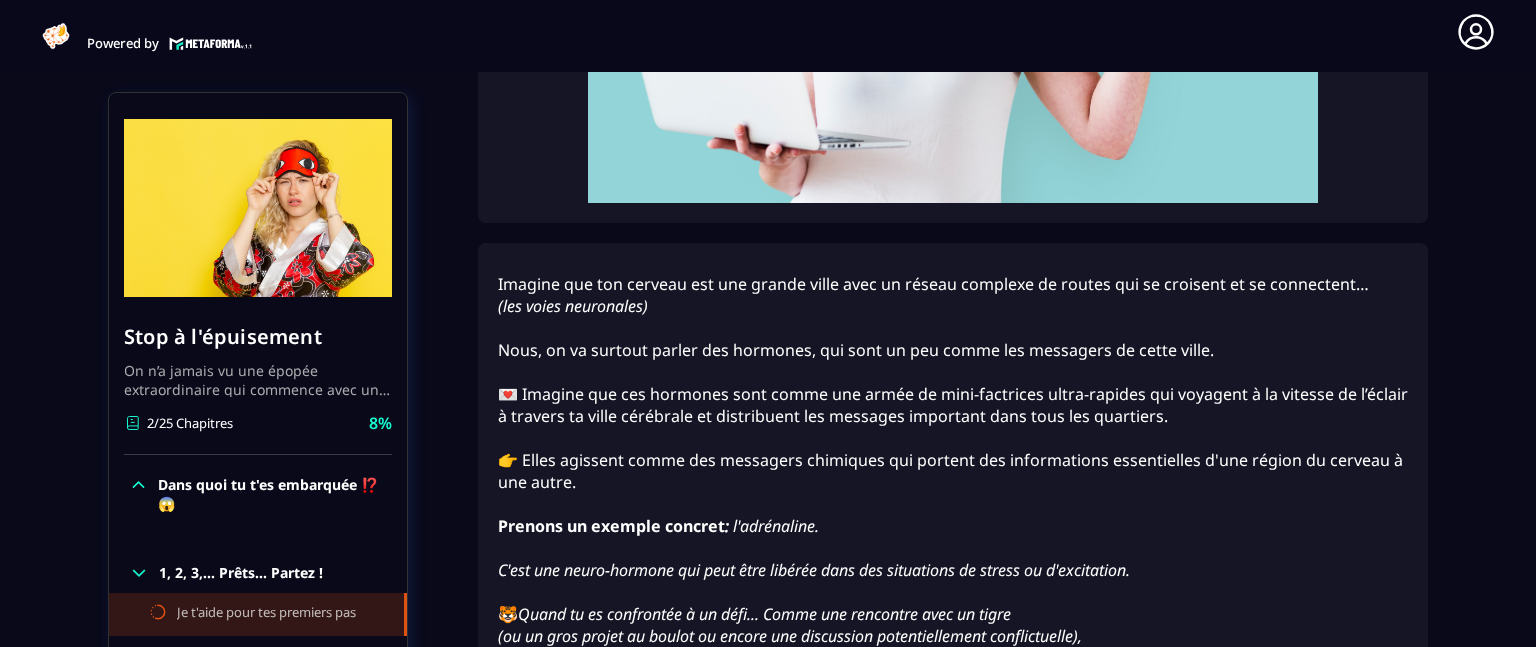click 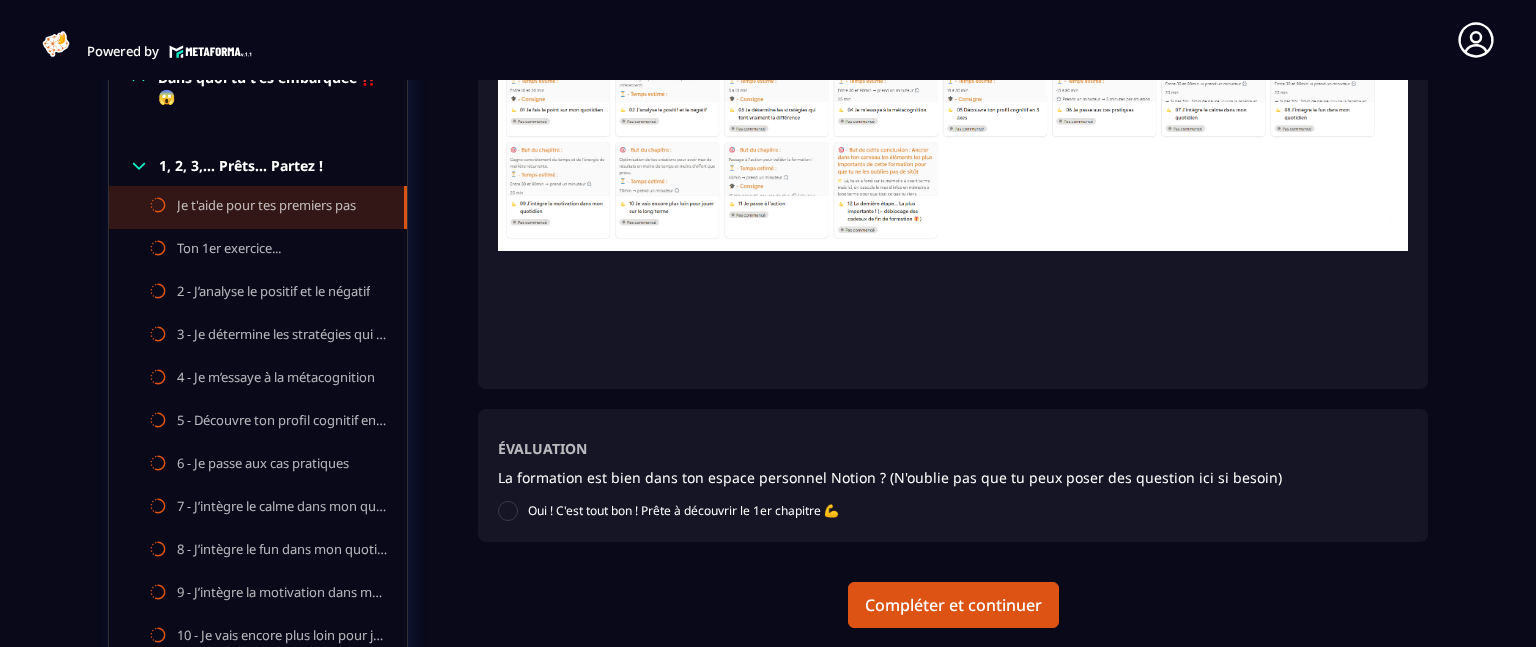 scroll, scrollTop: 427, scrollLeft: 0, axis: vertical 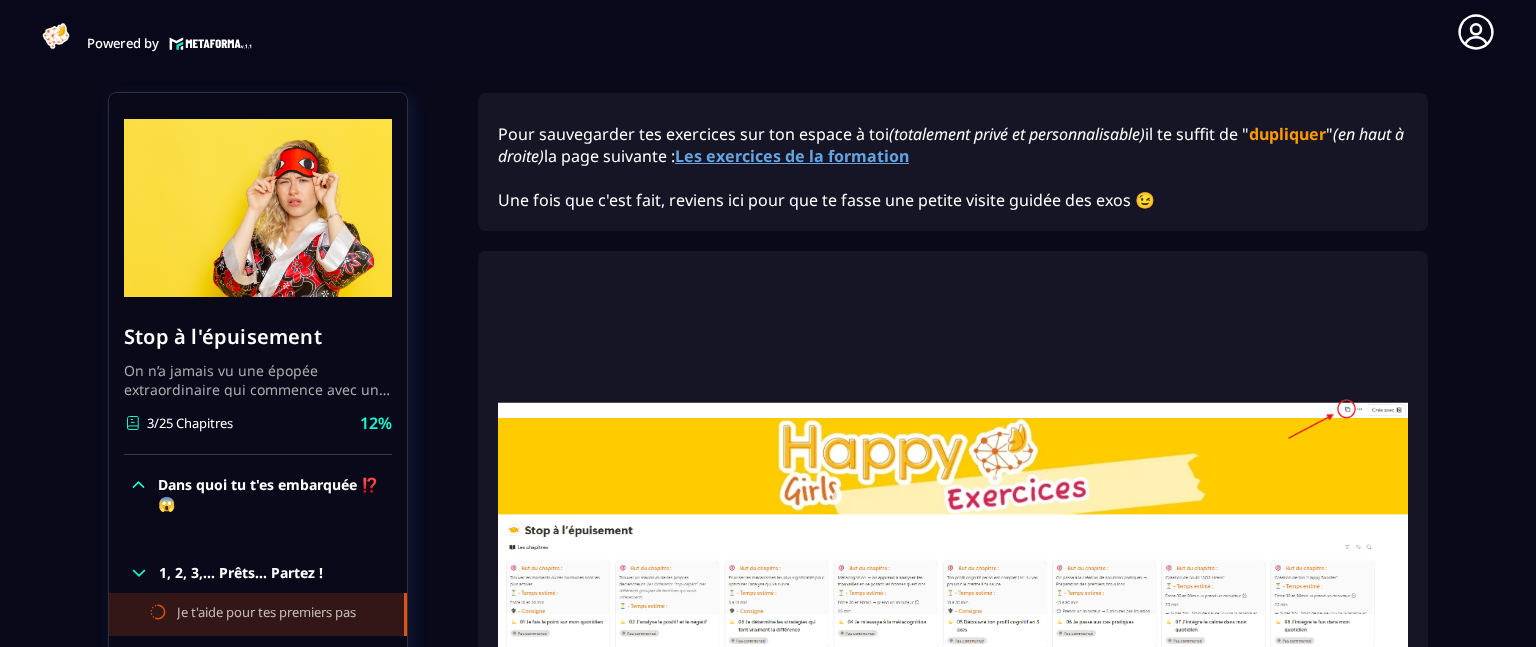 click on "Dans quoi tu t'es embarquée ⁉️😱" at bounding box center (272, 494) 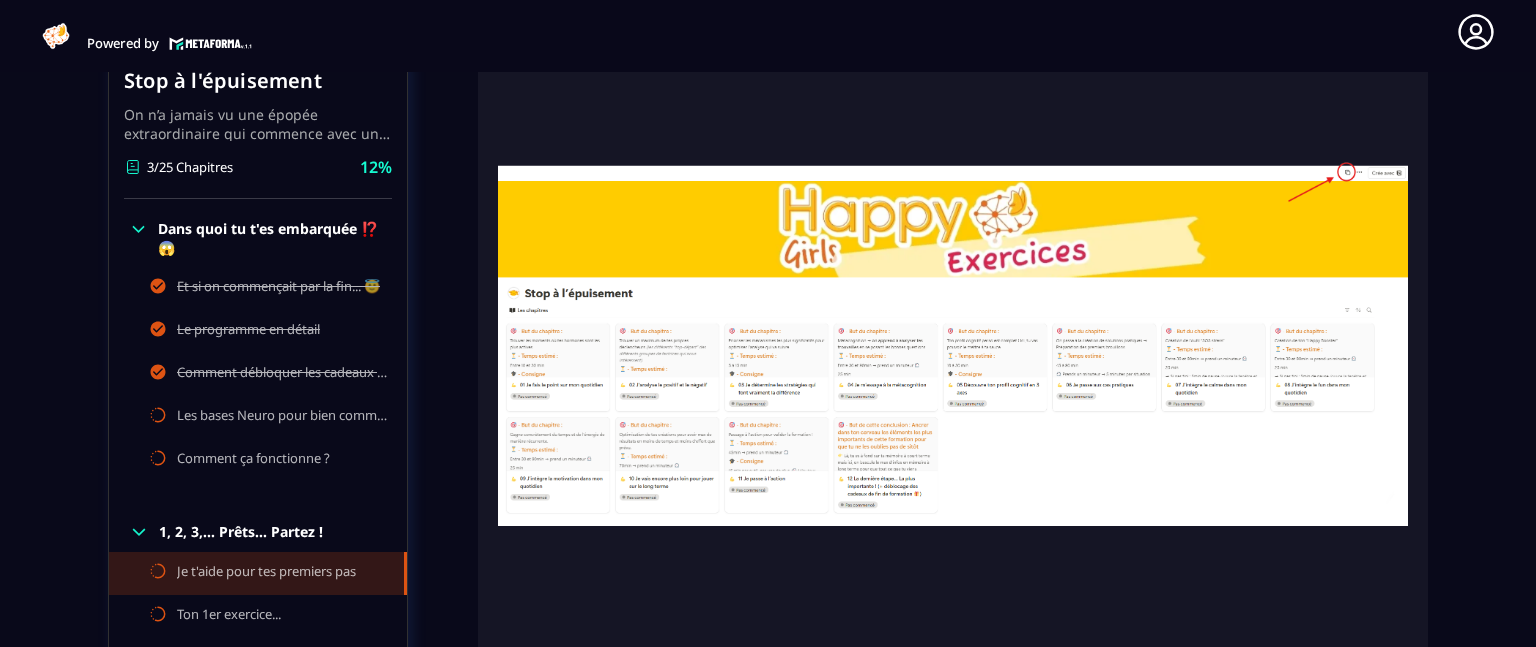 scroll, scrollTop: 450, scrollLeft: 0, axis: vertical 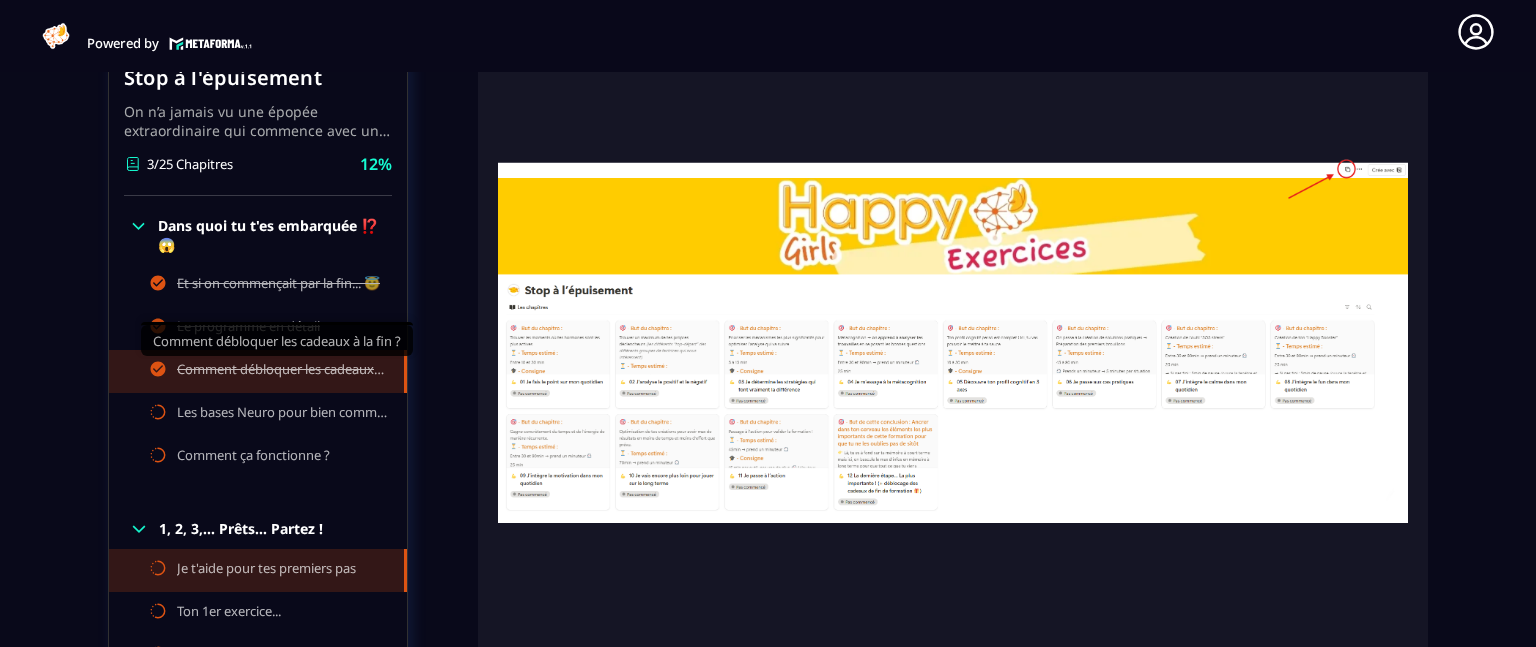 click on "Comment débloquer les cadeaux à la fin ?" at bounding box center (280, 371) 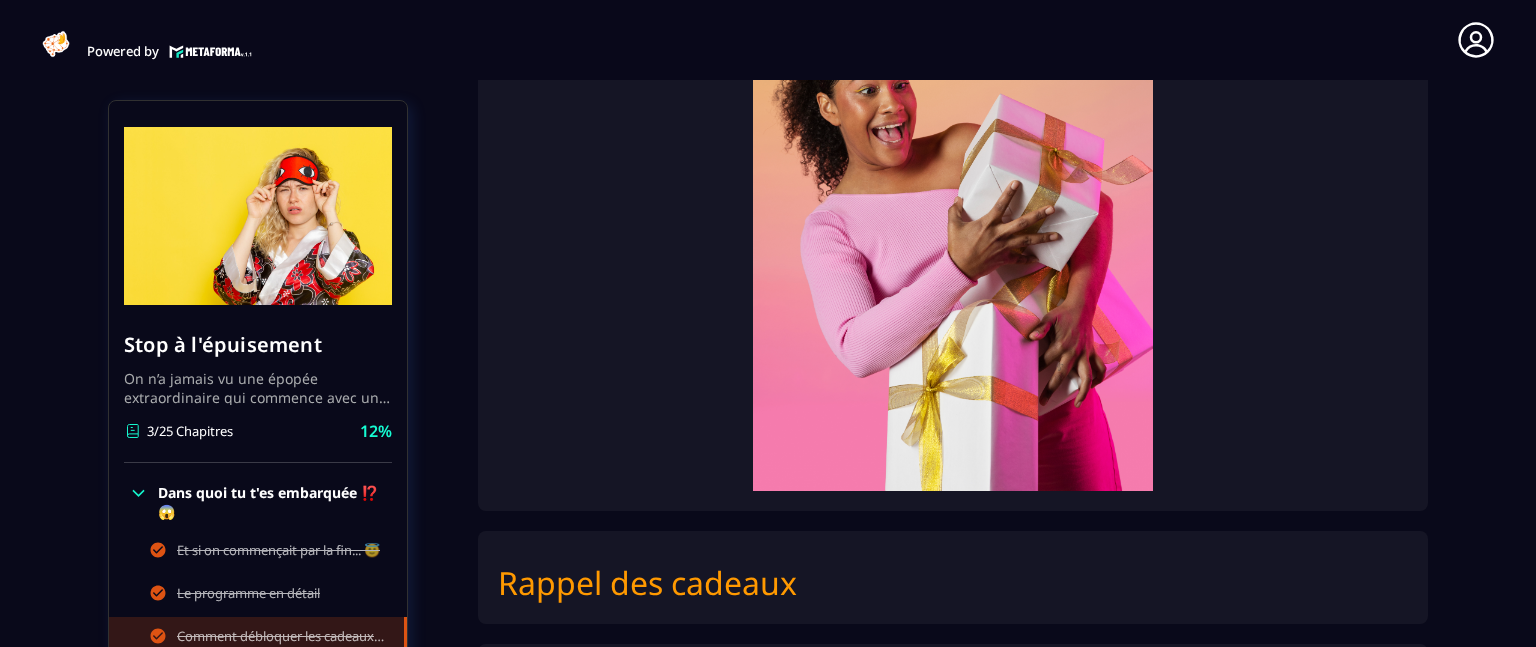 scroll, scrollTop: 8, scrollLeft: 0, axis: vertical 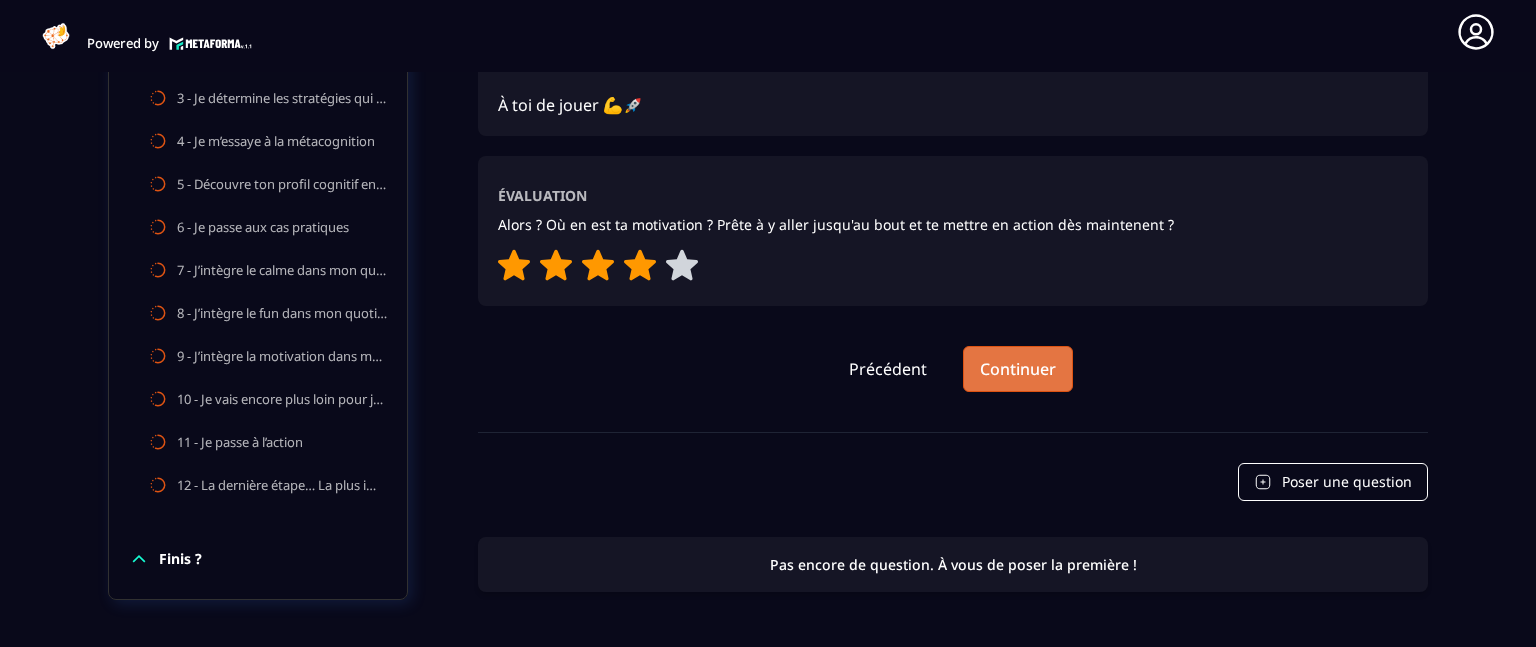 click on "Continuer" at bounding box center [1018, 369] 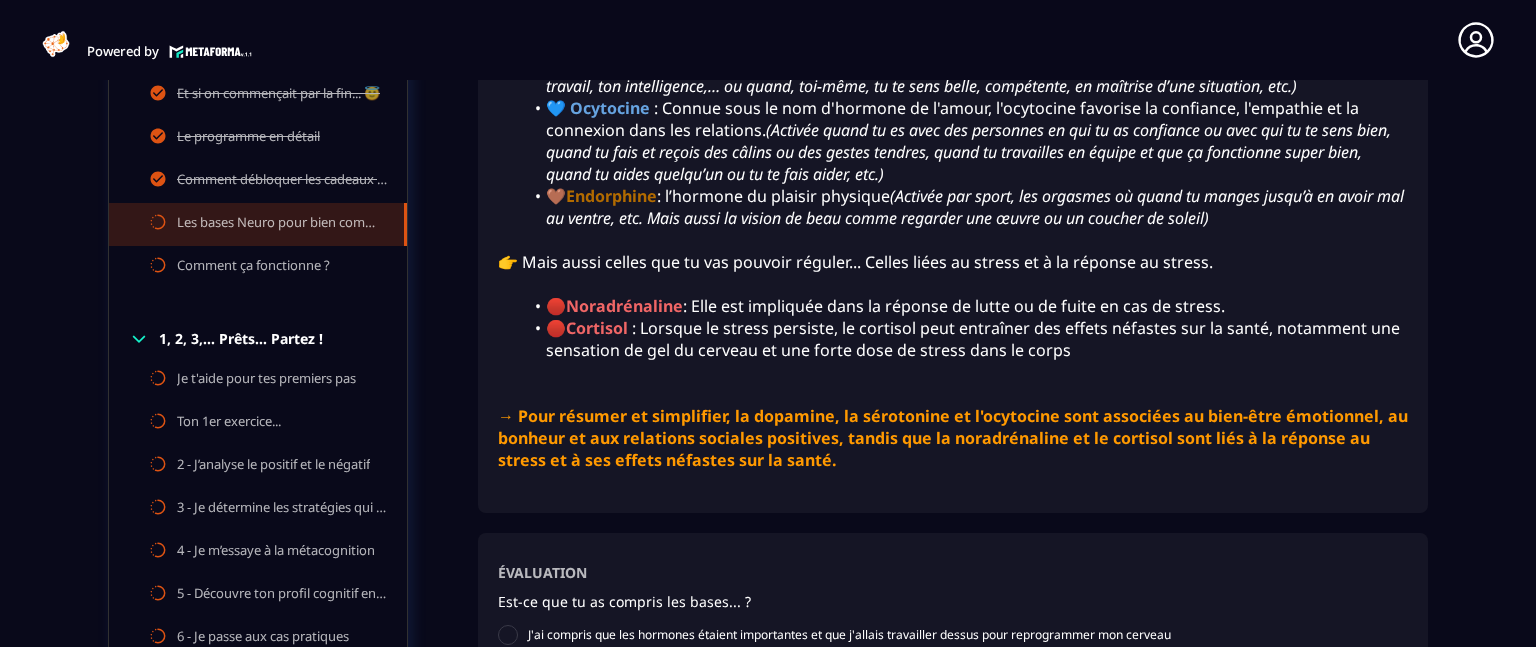 scroll, scrollTop: 8, scrollLeft: 0, axis: vertical 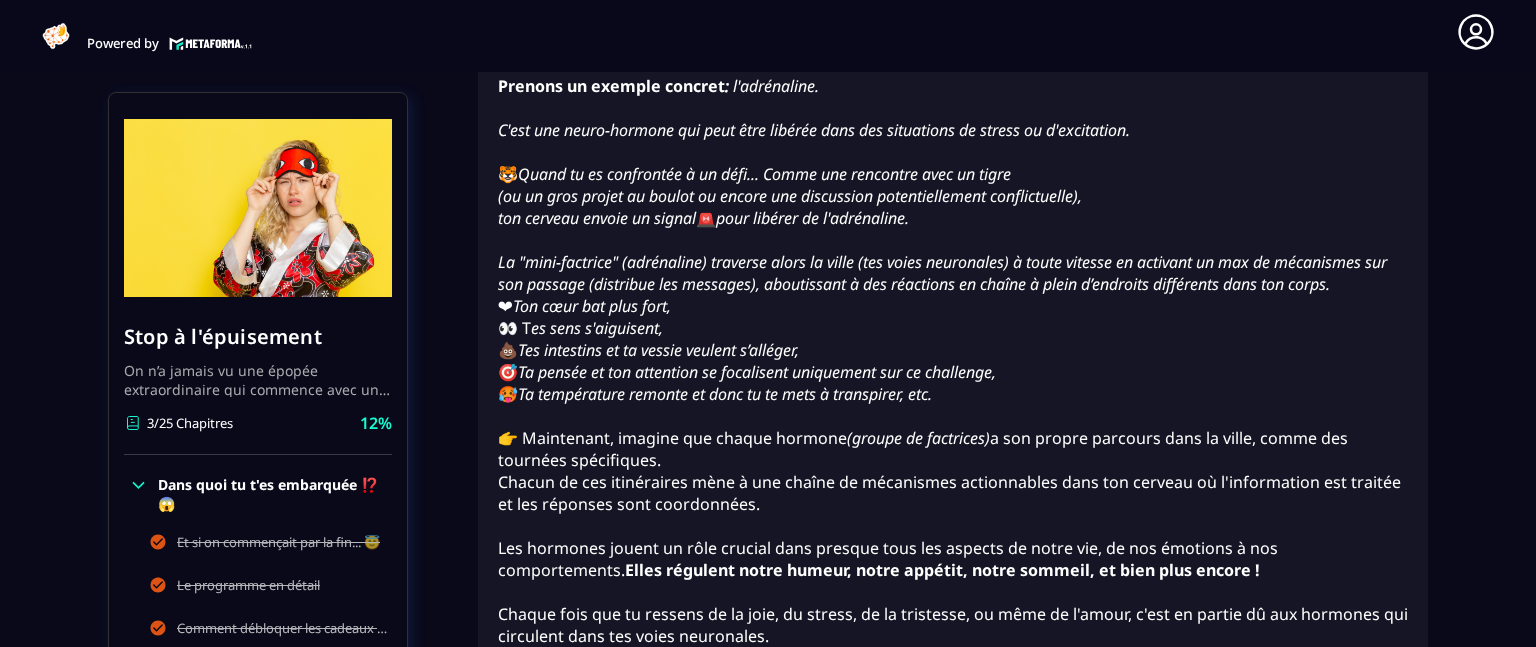 click on "Stop à l'épuisement On n’a jamais vu une épopée extraordinaire qui commence avec une héroïne qui n’a pas le temps, l’énergie ou la motivation avant même de débuter son voyage !
Il est temps de redonner un max de “peps” au personnage principal de ton histoire afin que ton récit parte du bon pied… 👣 3/25 Chapitres 12%  Dans quoi tu t'es embarquée ⁉️😱 Et si on commençait par la fin... 😇 Le programme en détail Comment débloquer les cadeaux à la fin ? Les bases Neuro pour bien commencer Comment ça fonctionne ? 1, 2, 3,... Prêts... Partez ! Je t'aide pour tes premiers pas Ton 1er exercice... 2 - J’analyse le positif et le négatif 3 - Je détermine les stratégies qui font vraiment la différence 4 - Je m’essaye à la métacognition 5 - Découvre ton profil cognitif en 3 axes 6 - Je passe aux cas pratiques 7 - J’intègre le calme dans mon quotidien 8 - J’intègre le fun dans mon quotidien 9 - J’intègre la motivation dans mon quotidien Finis ? 3/25 Chapitres   :" at bounding box center [768, 469] 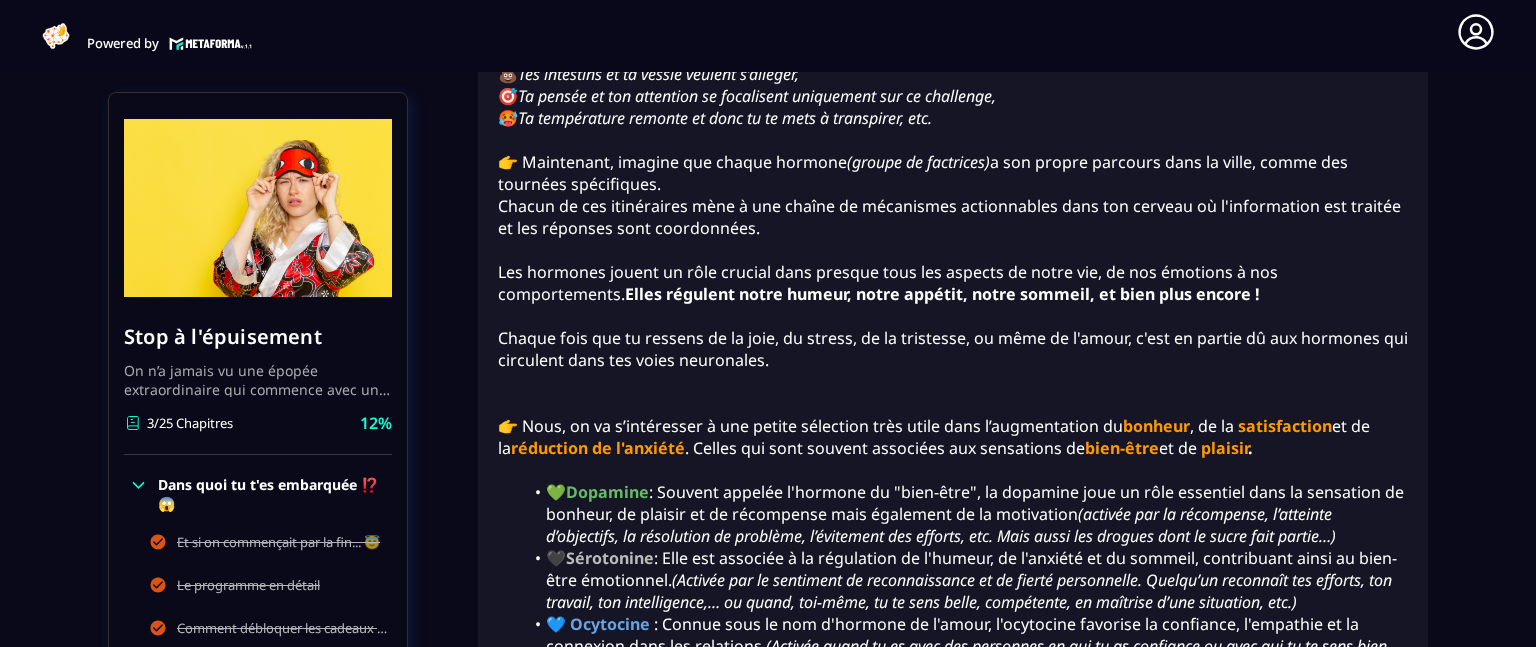 scroll, scrollTop: 1450, scrollLeft: 0, axis: vertical 